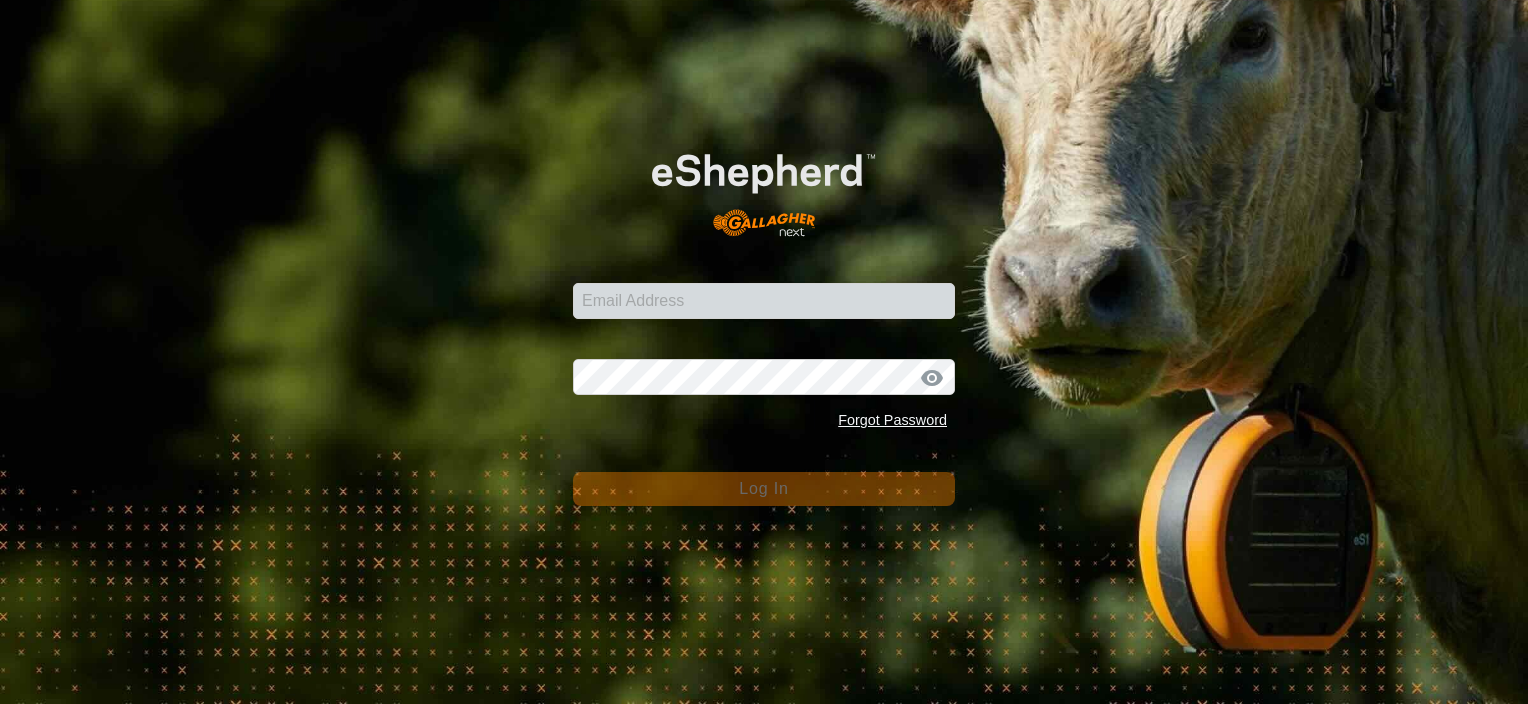 scroll, scrollTop: 0, scrollLeft: 0, axis: both 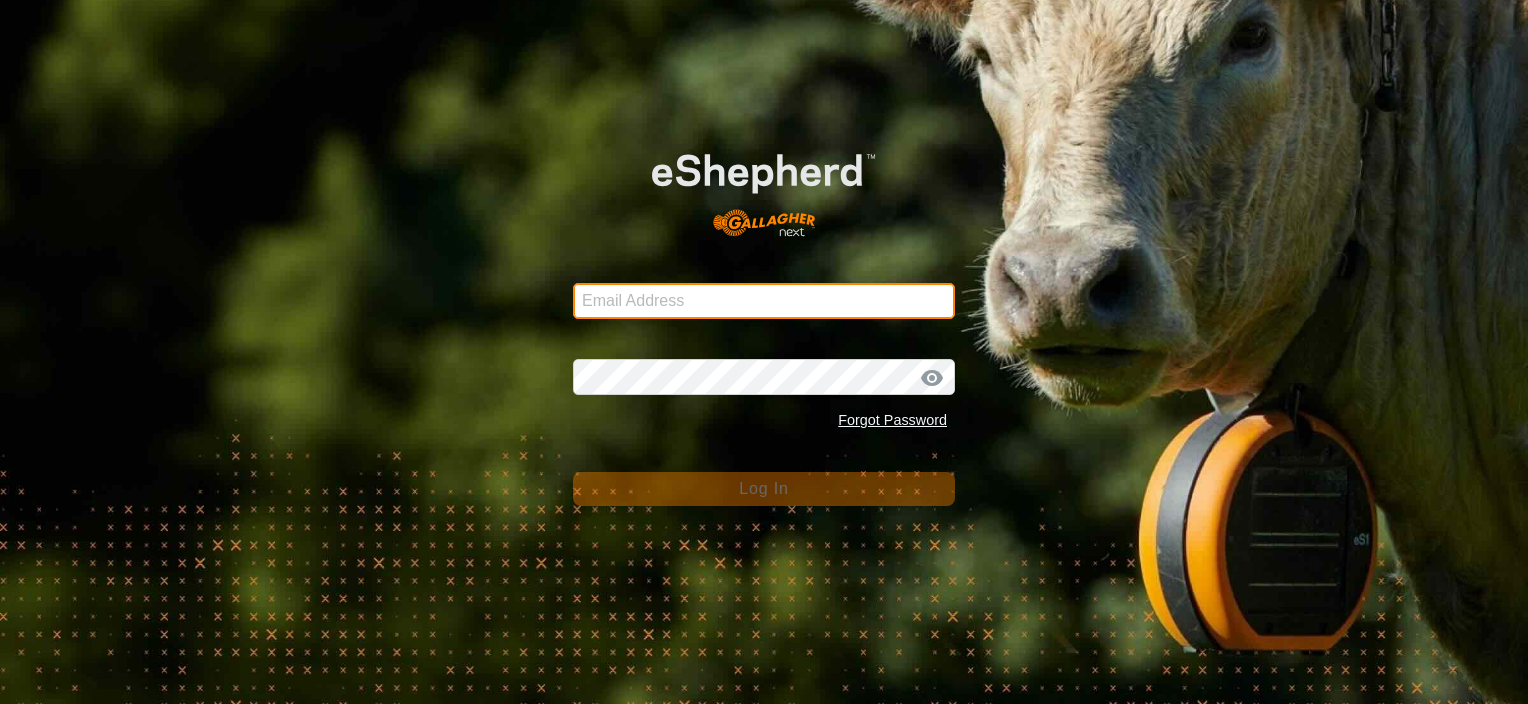 type on "[EMAIL]" 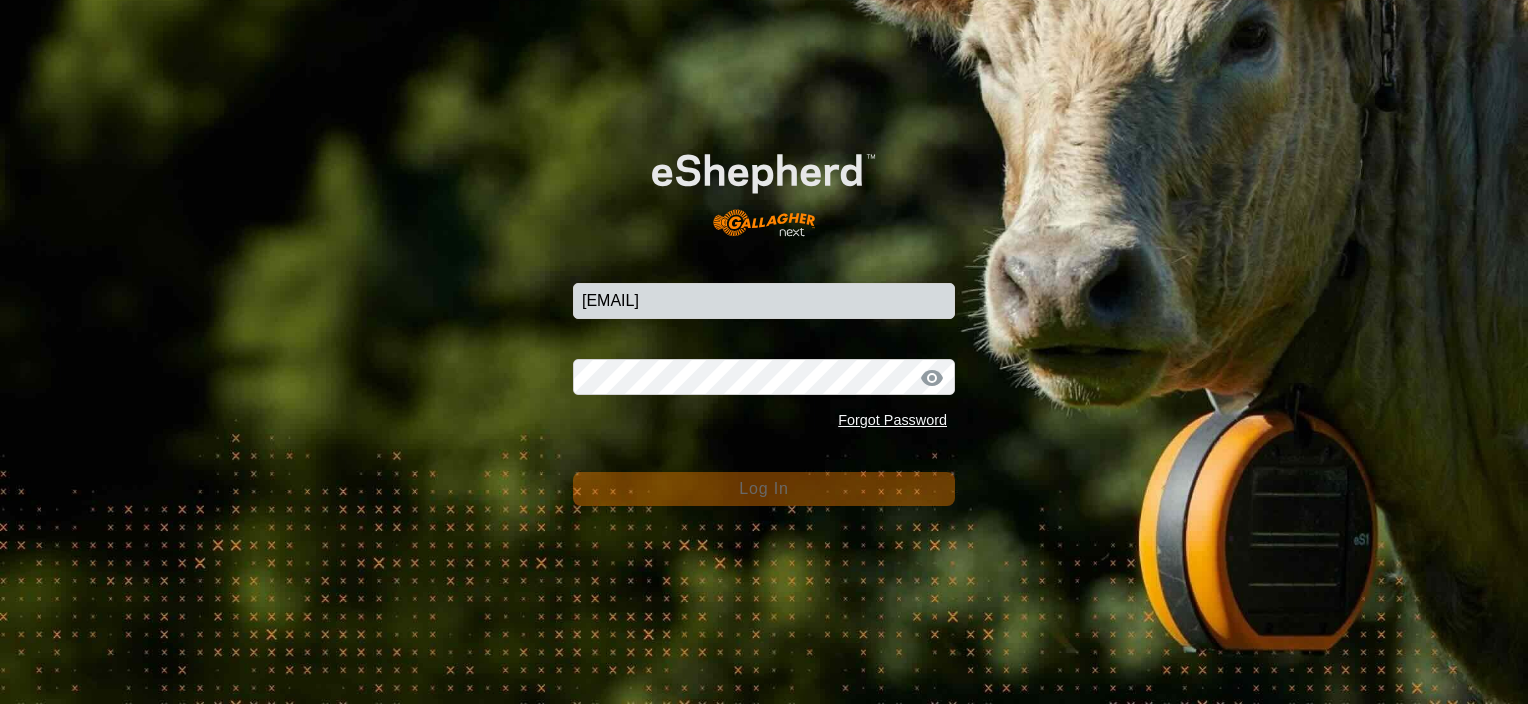 scroll, scrollTop: 0, scrollLeft: 0, axis: both 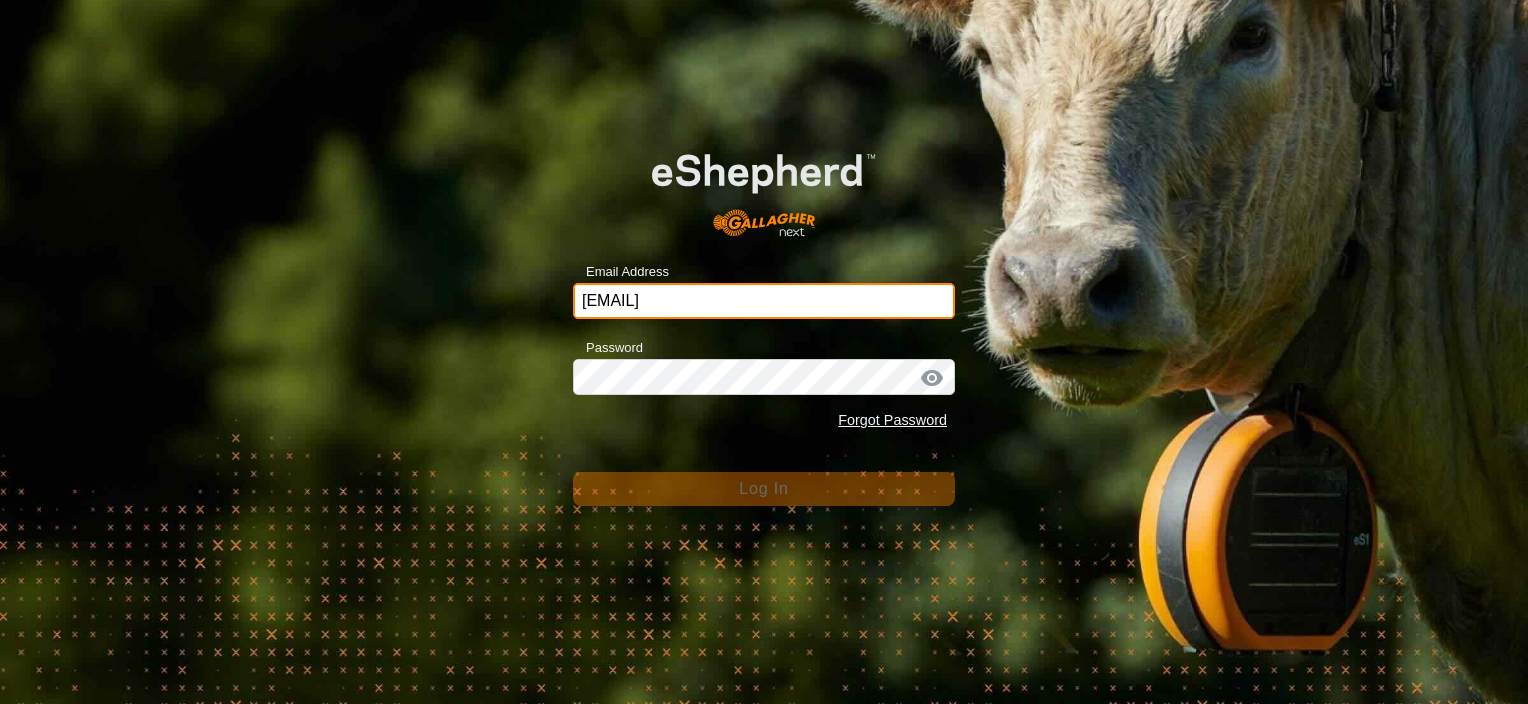 click on "[EMAIL]" at bounding box center [764, 301] 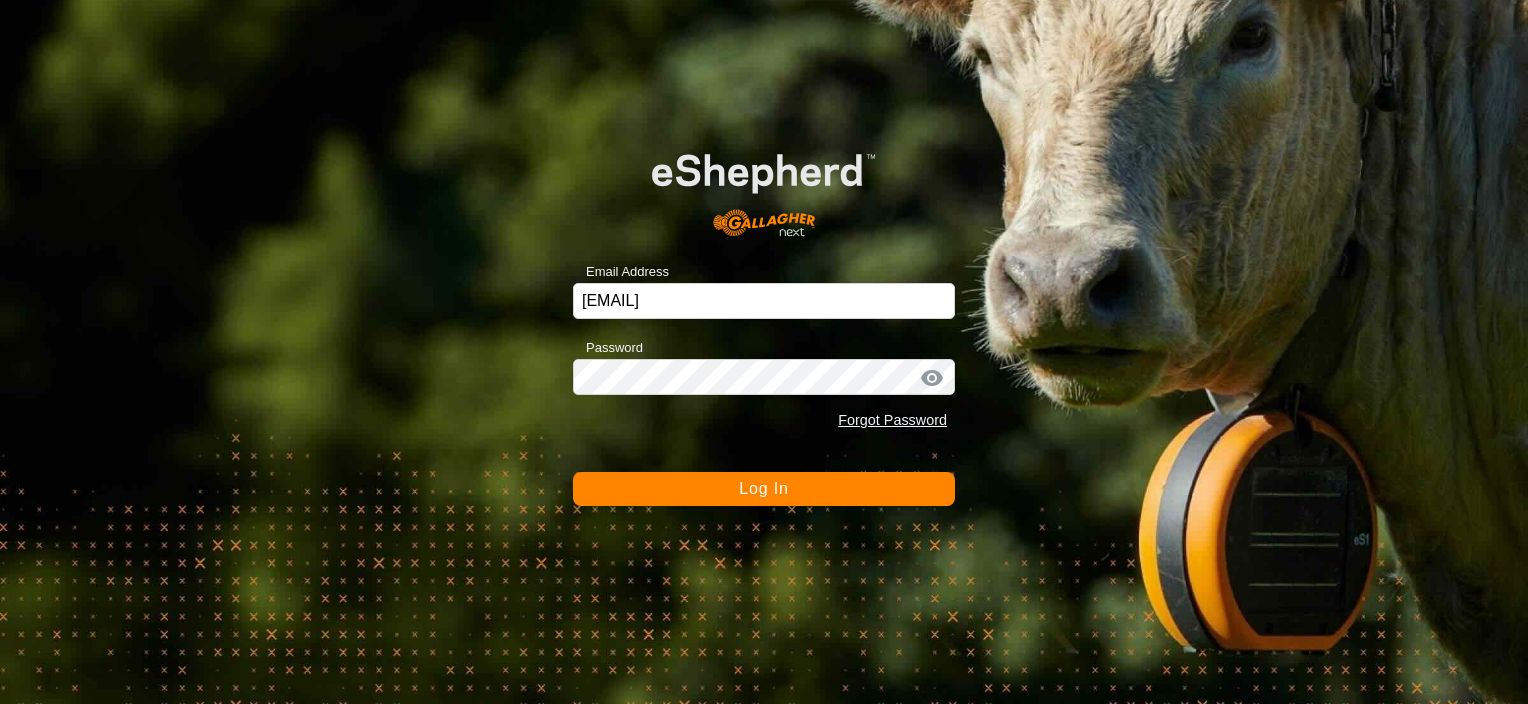 click on "Log In" 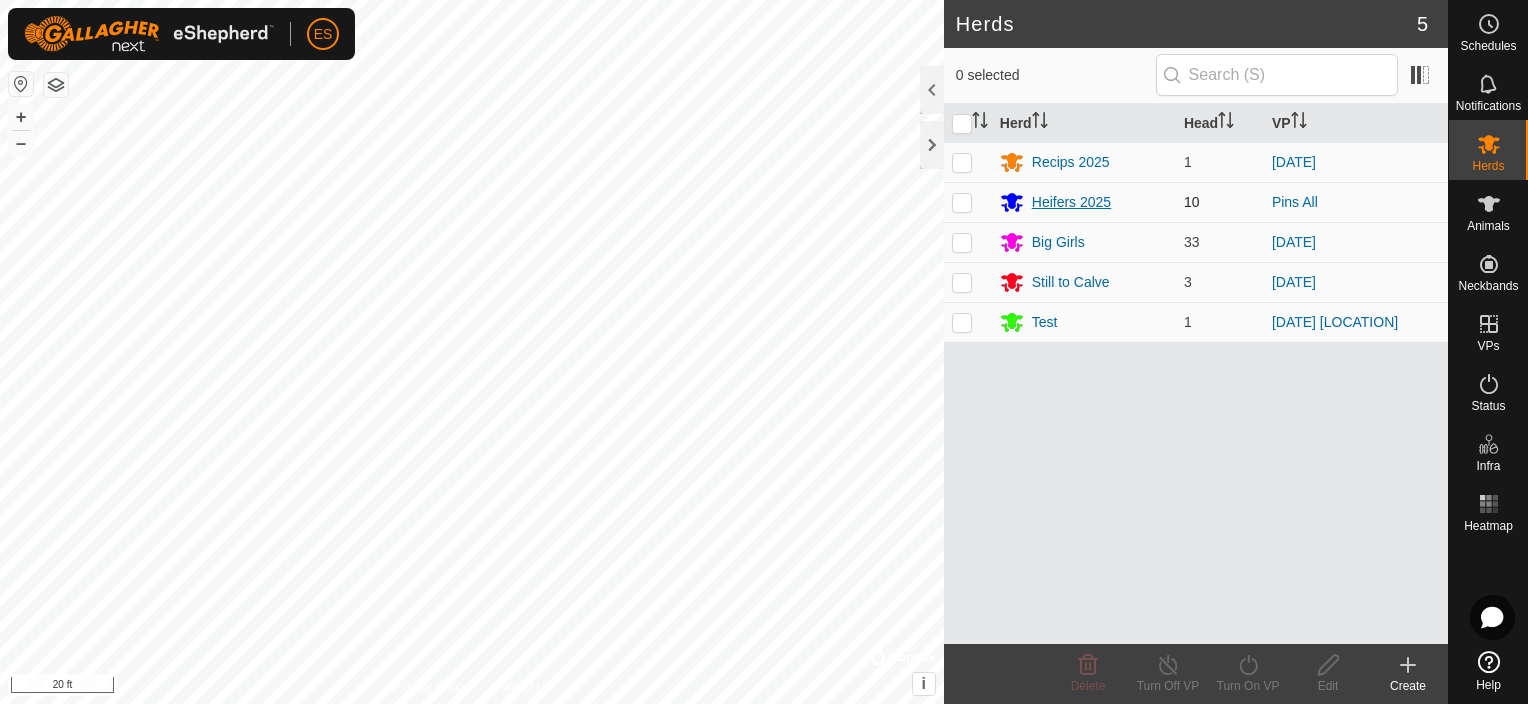 click on "Heifers 2025" at bounding box center (1071, 202) 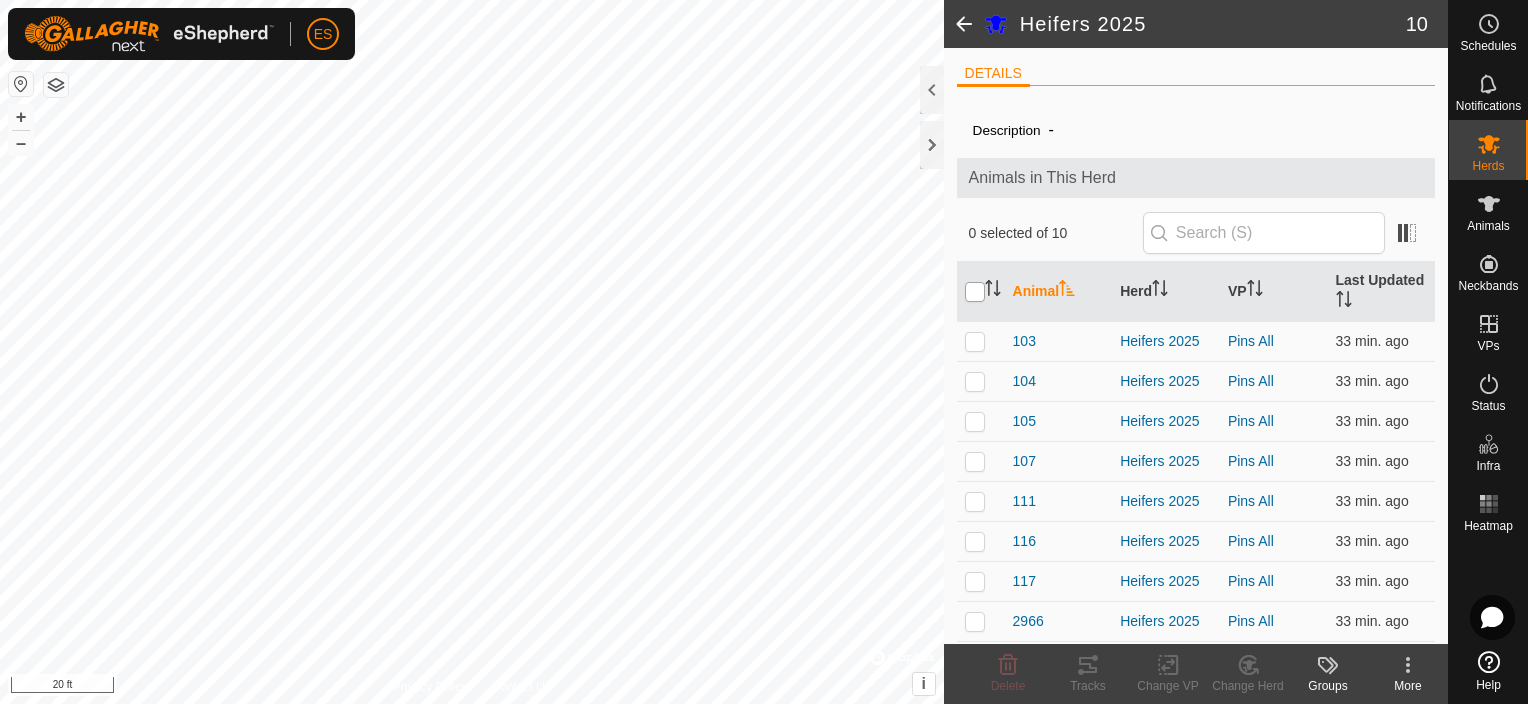 click at bounding box center [975, 292] 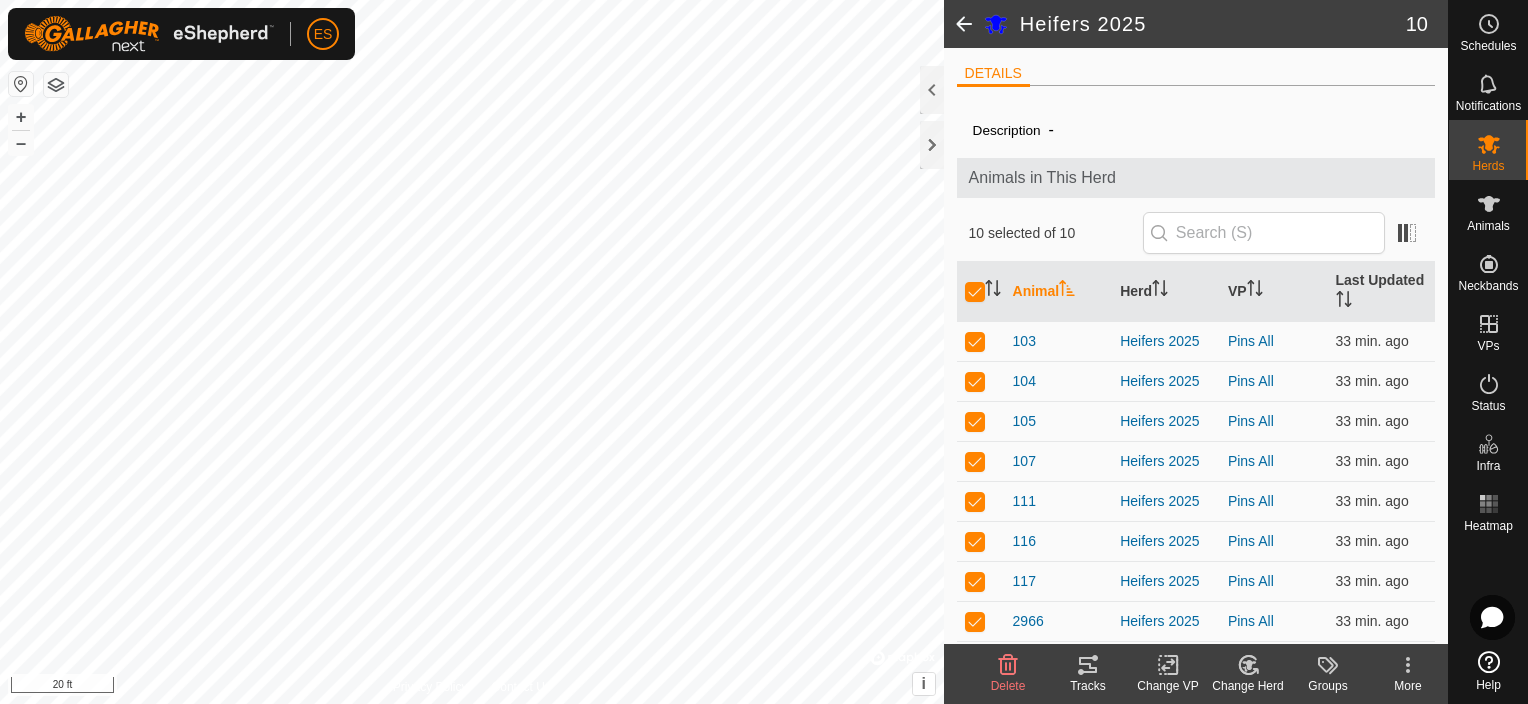 click 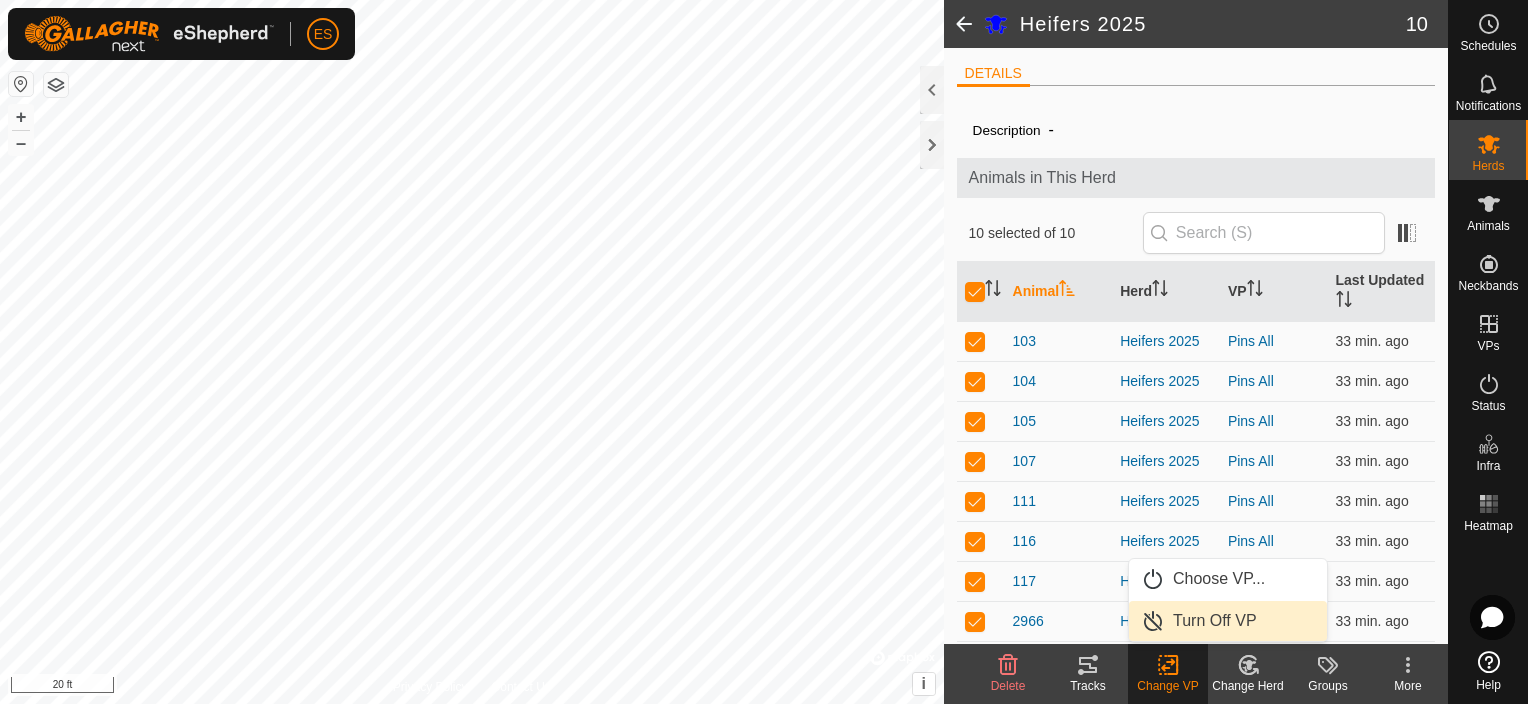 click on "Turn Off VP" at bounding box center [1228, 621] 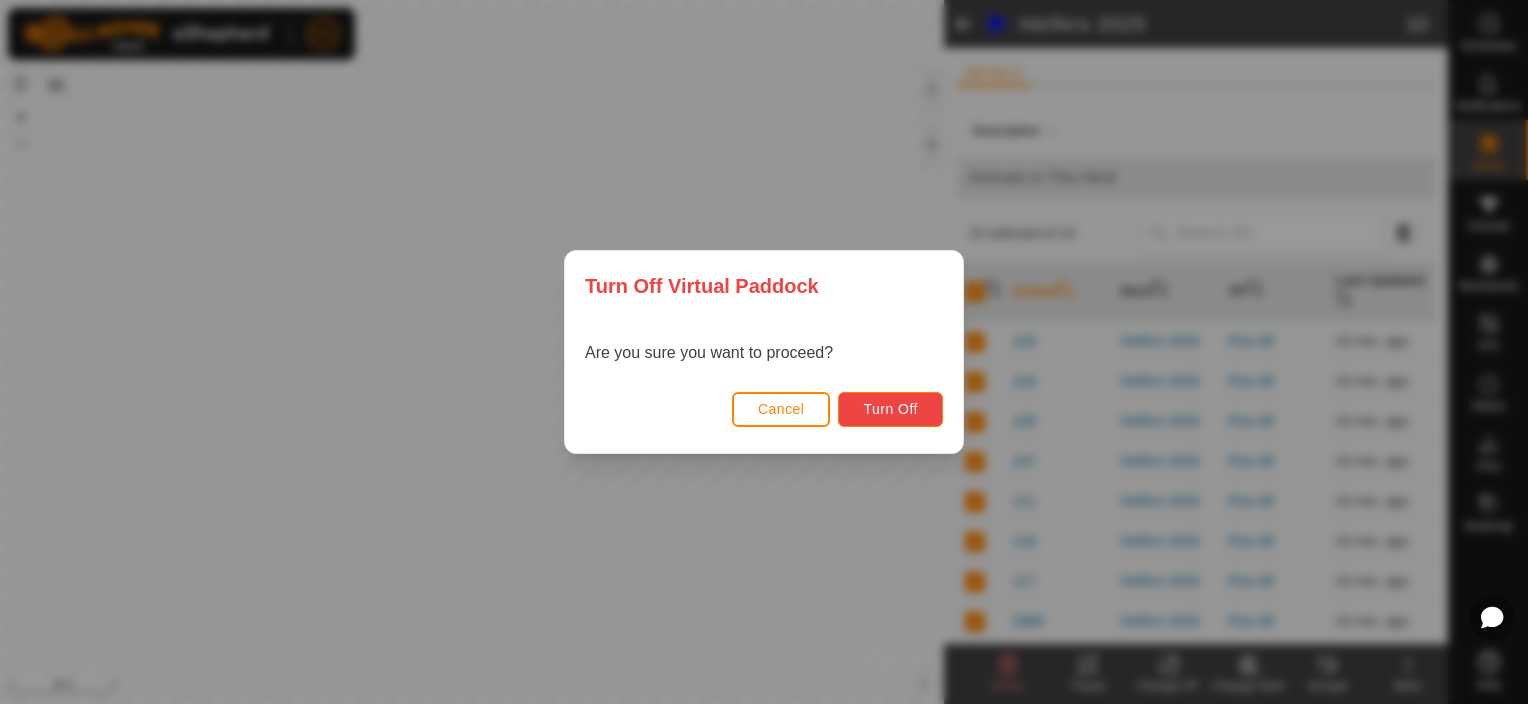 click on "Turn Off" at bounding box center [890, 409] 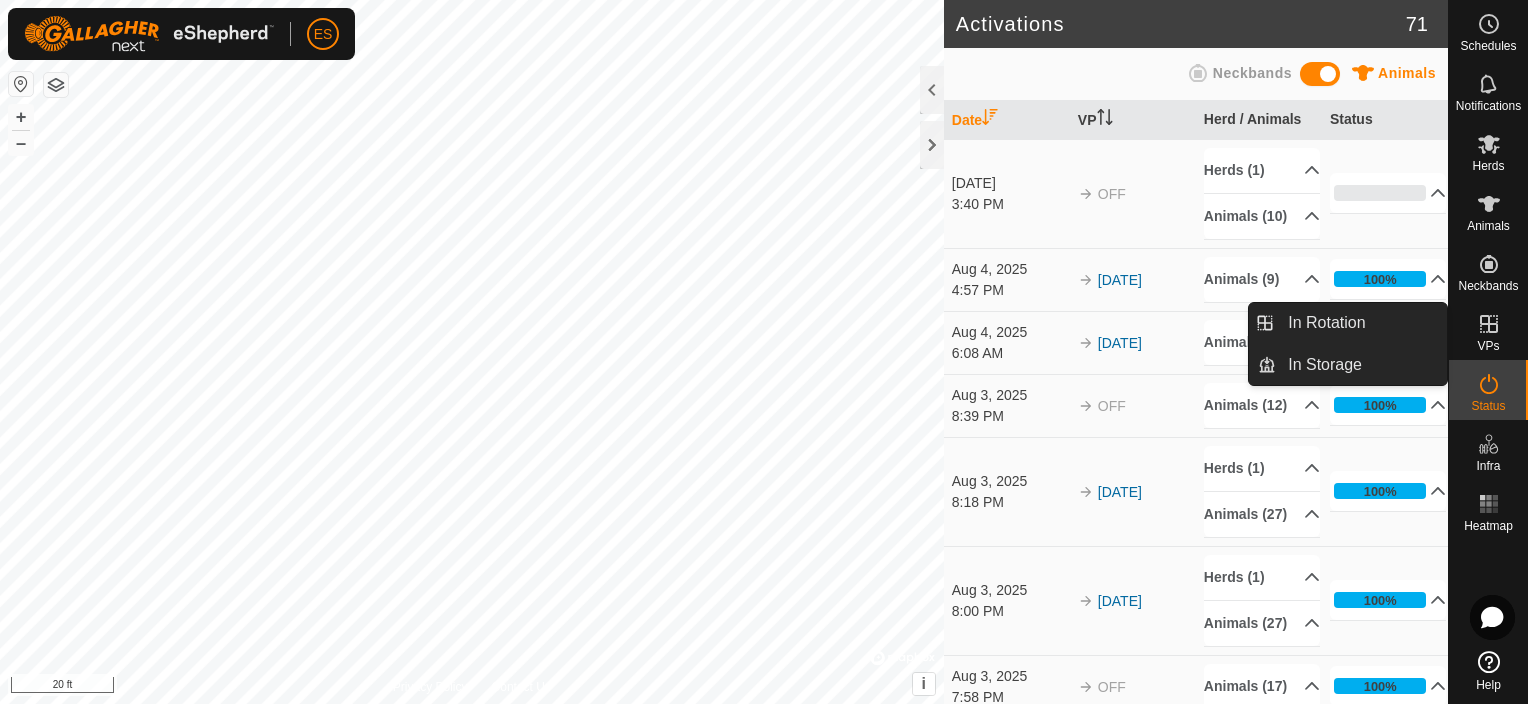 click at bounding box center [1489, 324] 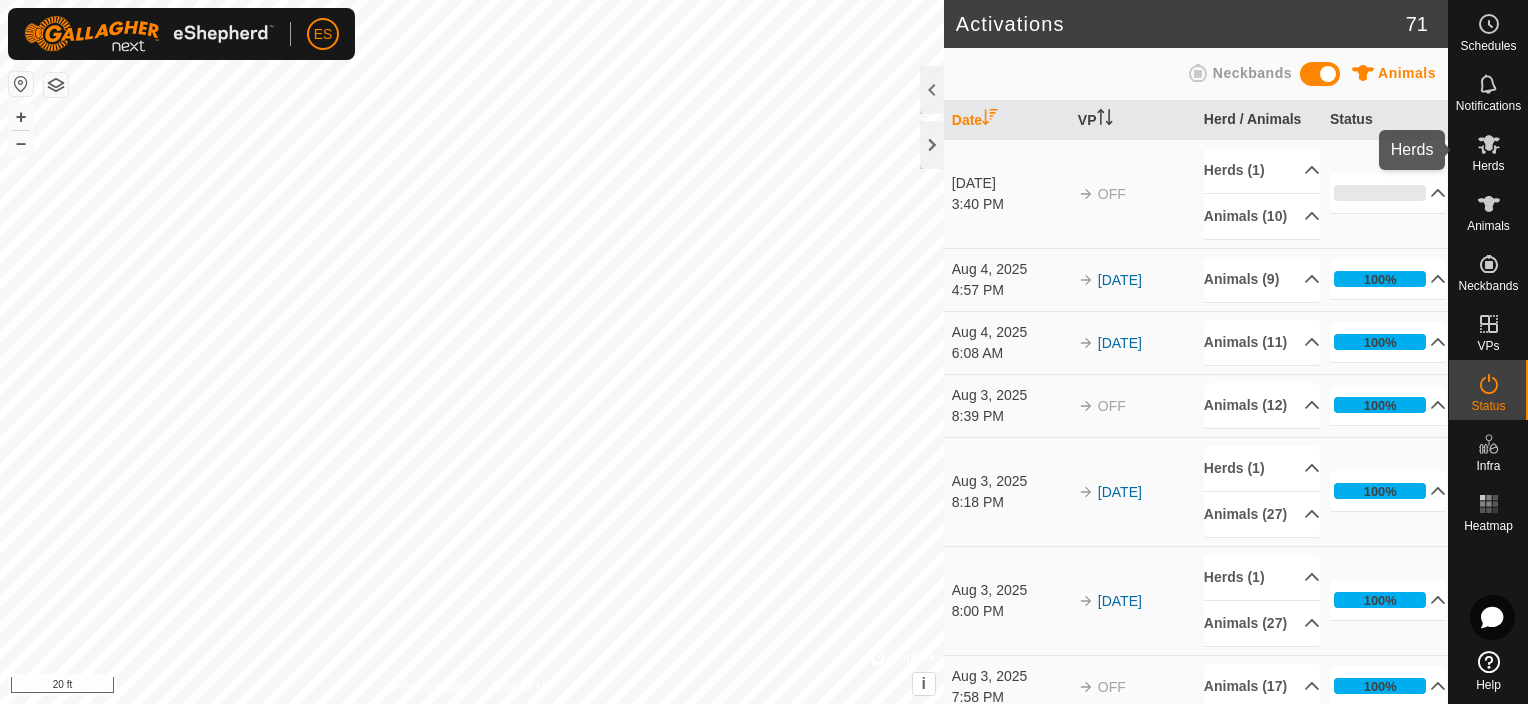 click at bounding box center [1489, 144] 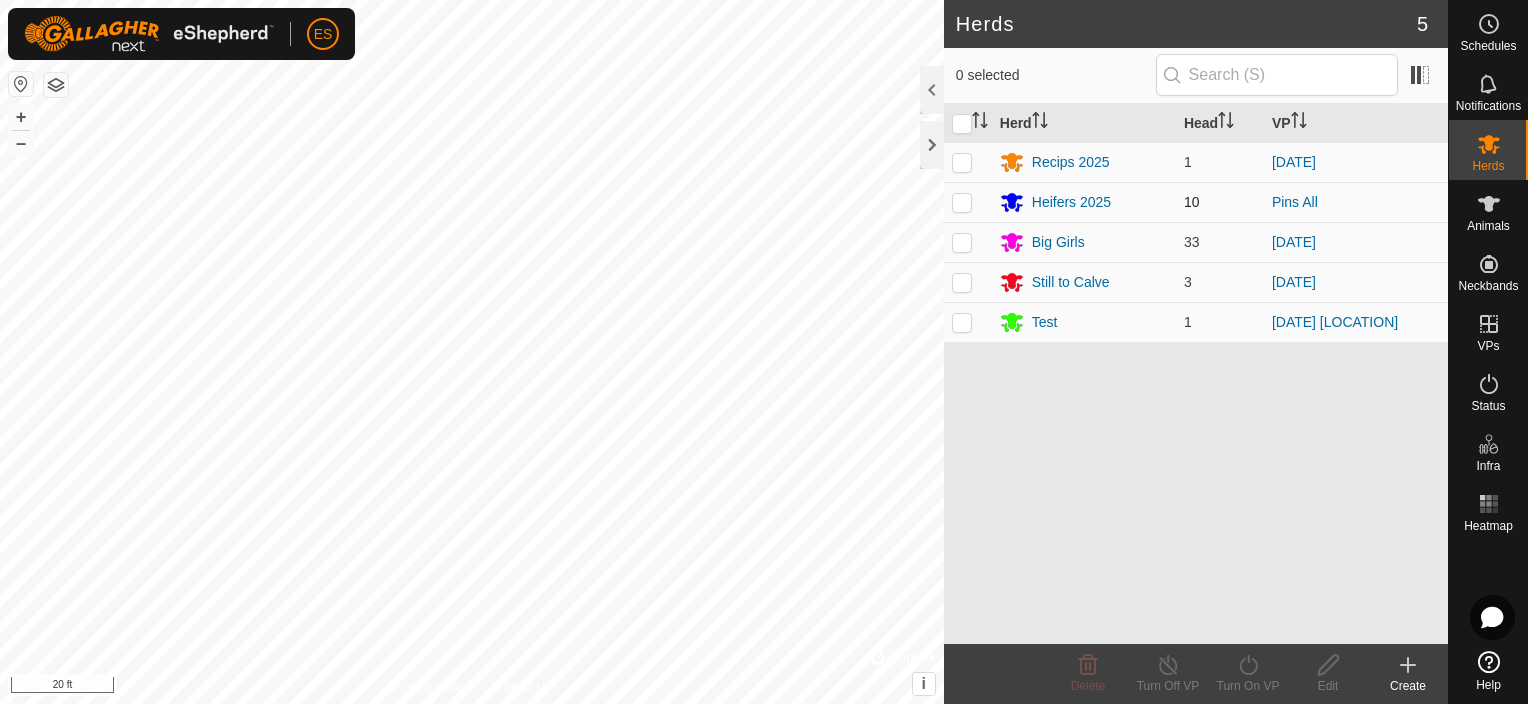 click at bounding box center [962, 202] 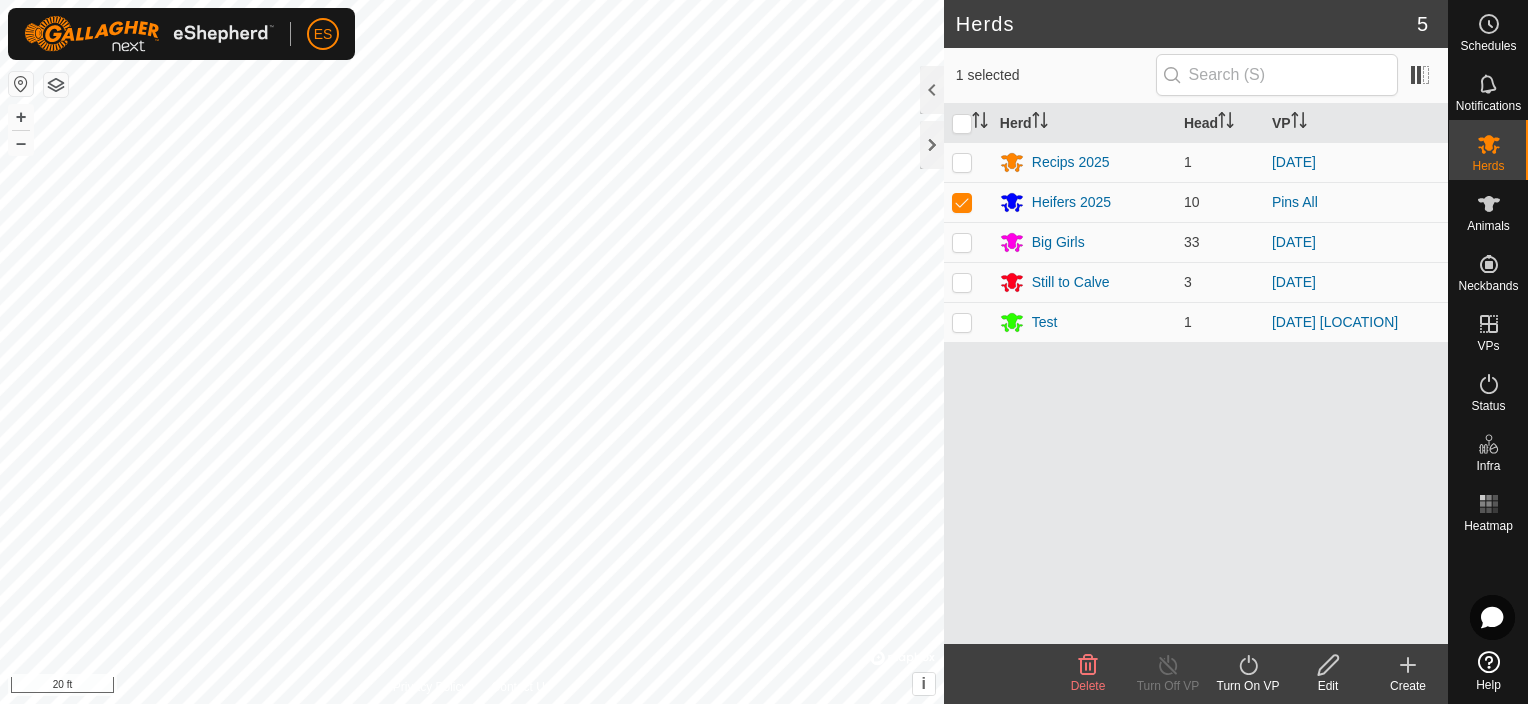 click 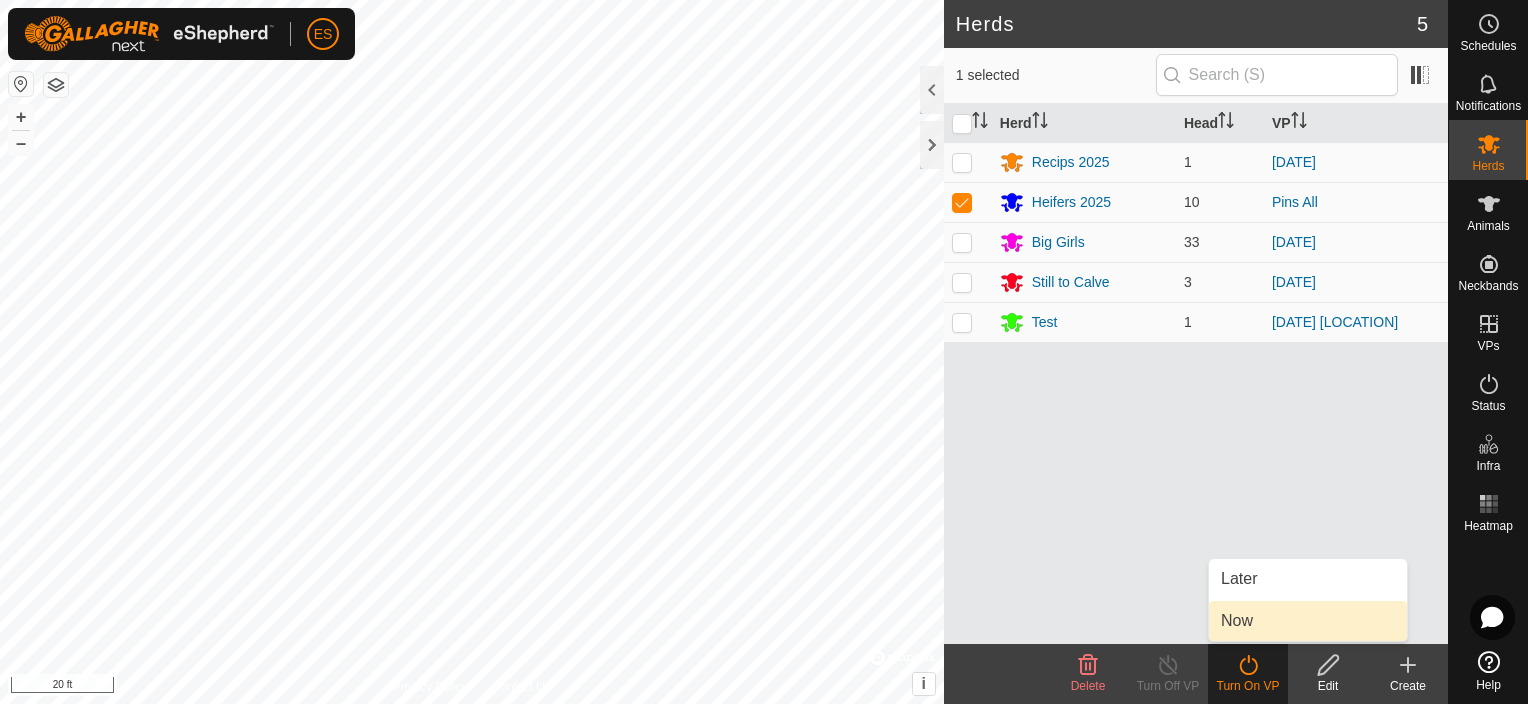click on "Now" at bounding box center (1308, 621) 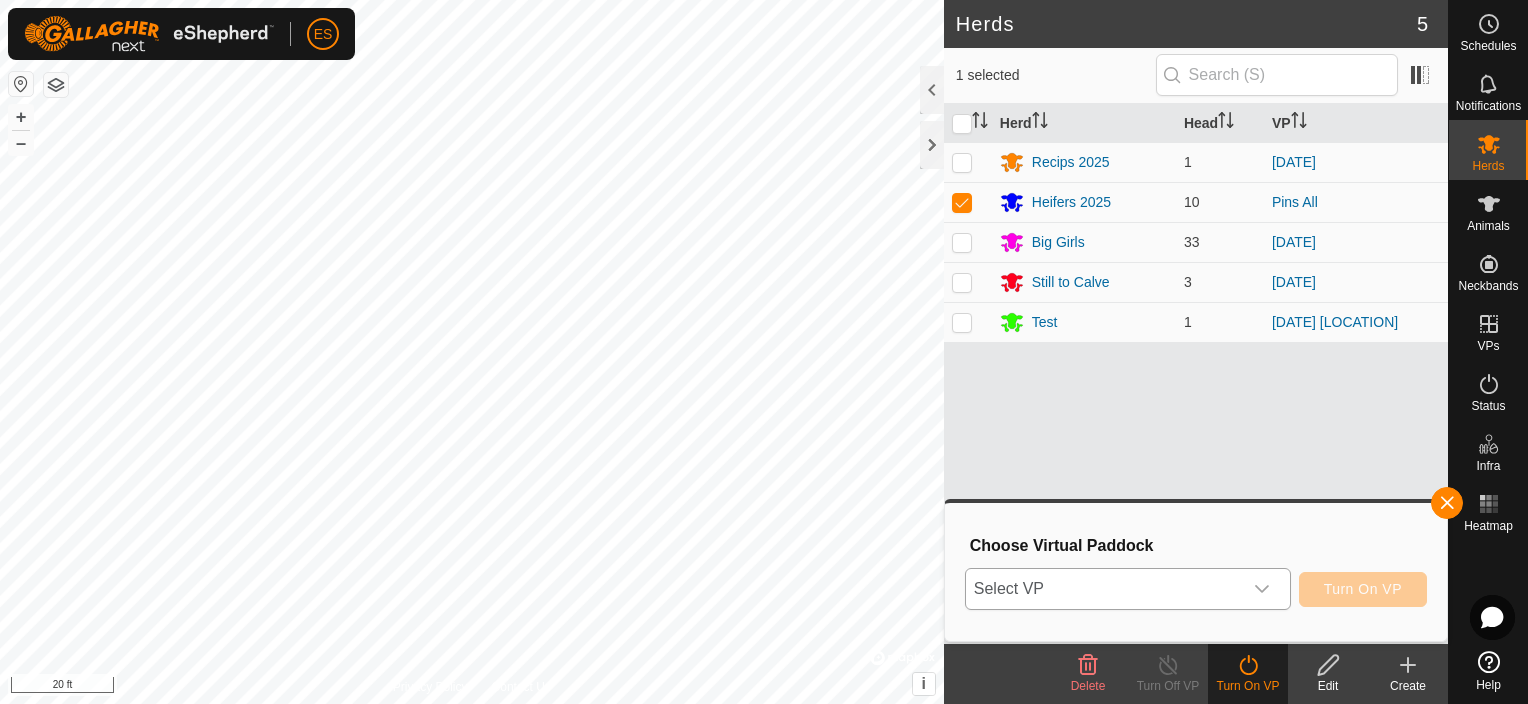 click 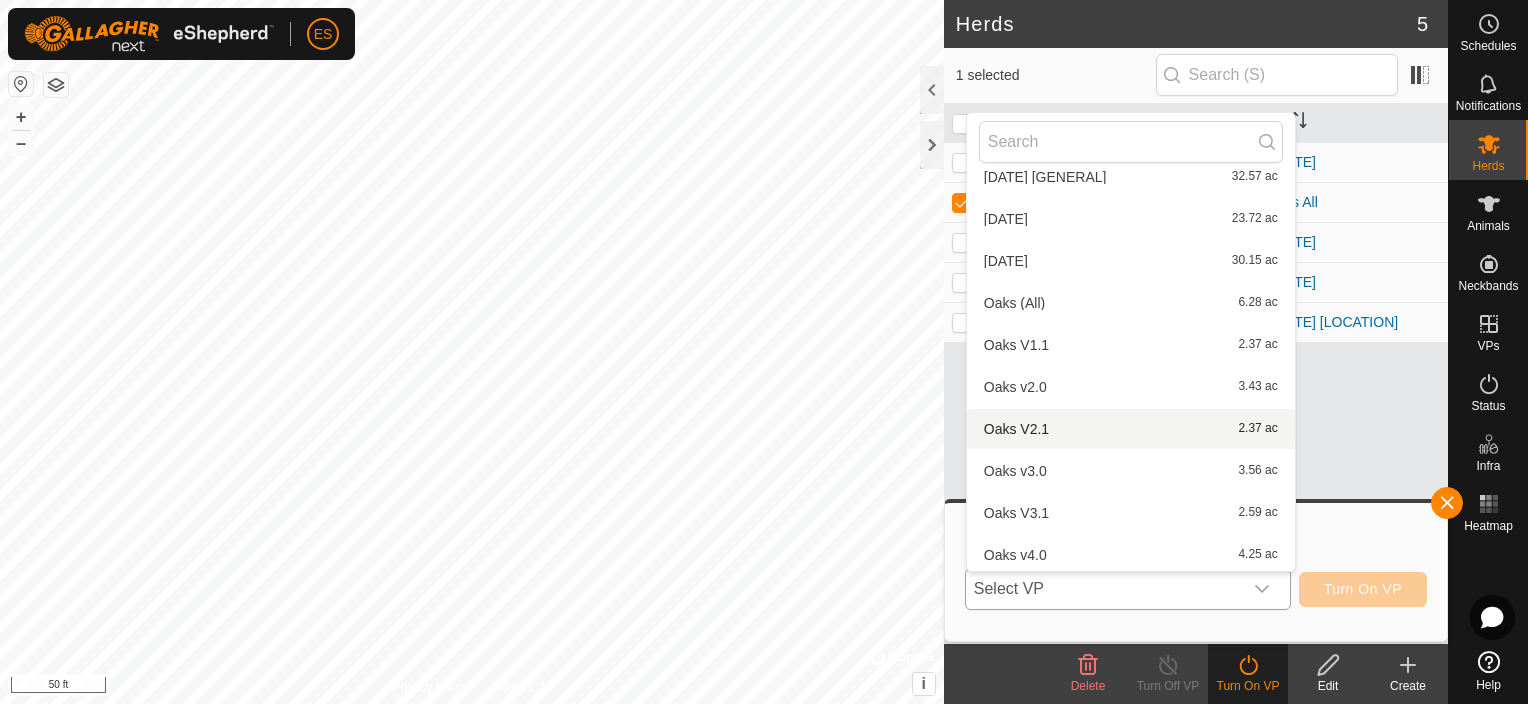 scroll, scrollTop: 72, scrollLeft: 0, axis: vertical 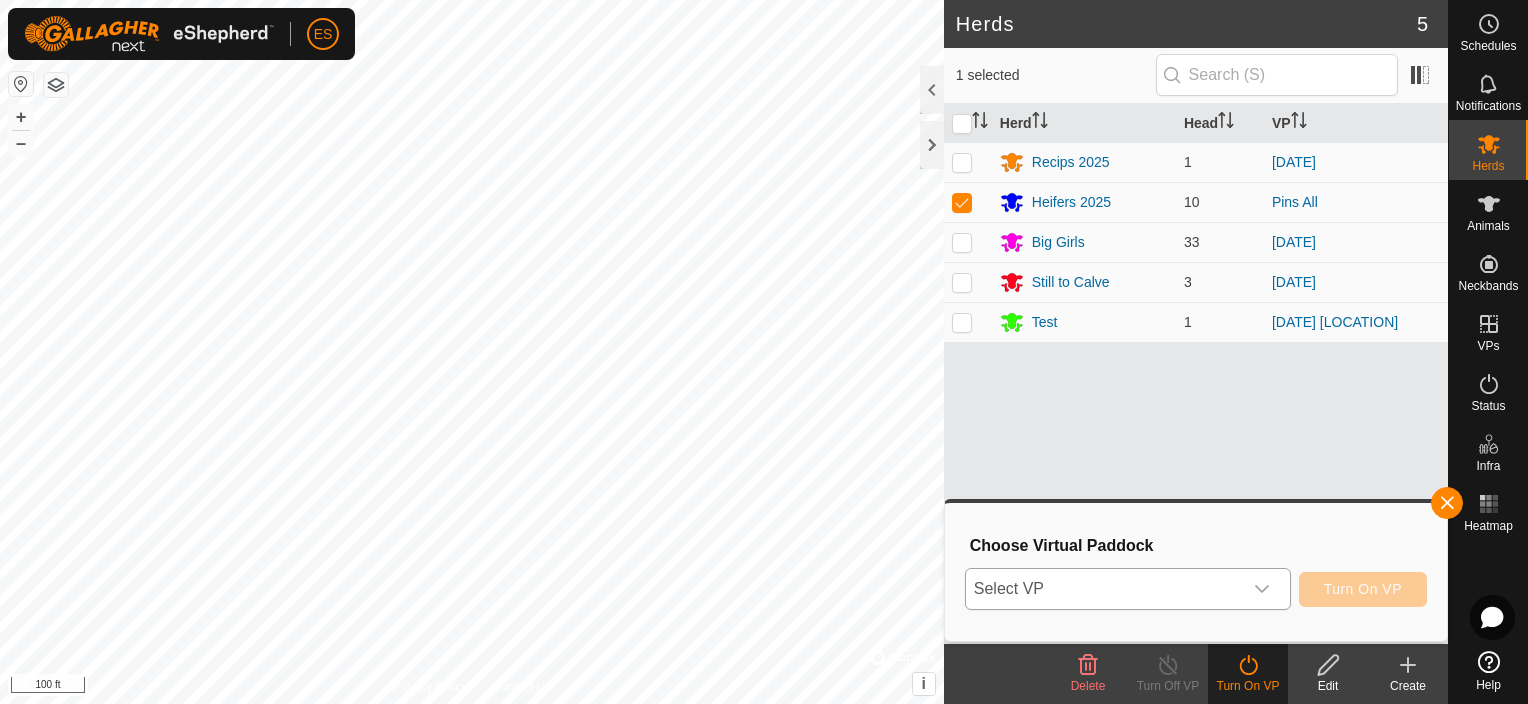 click 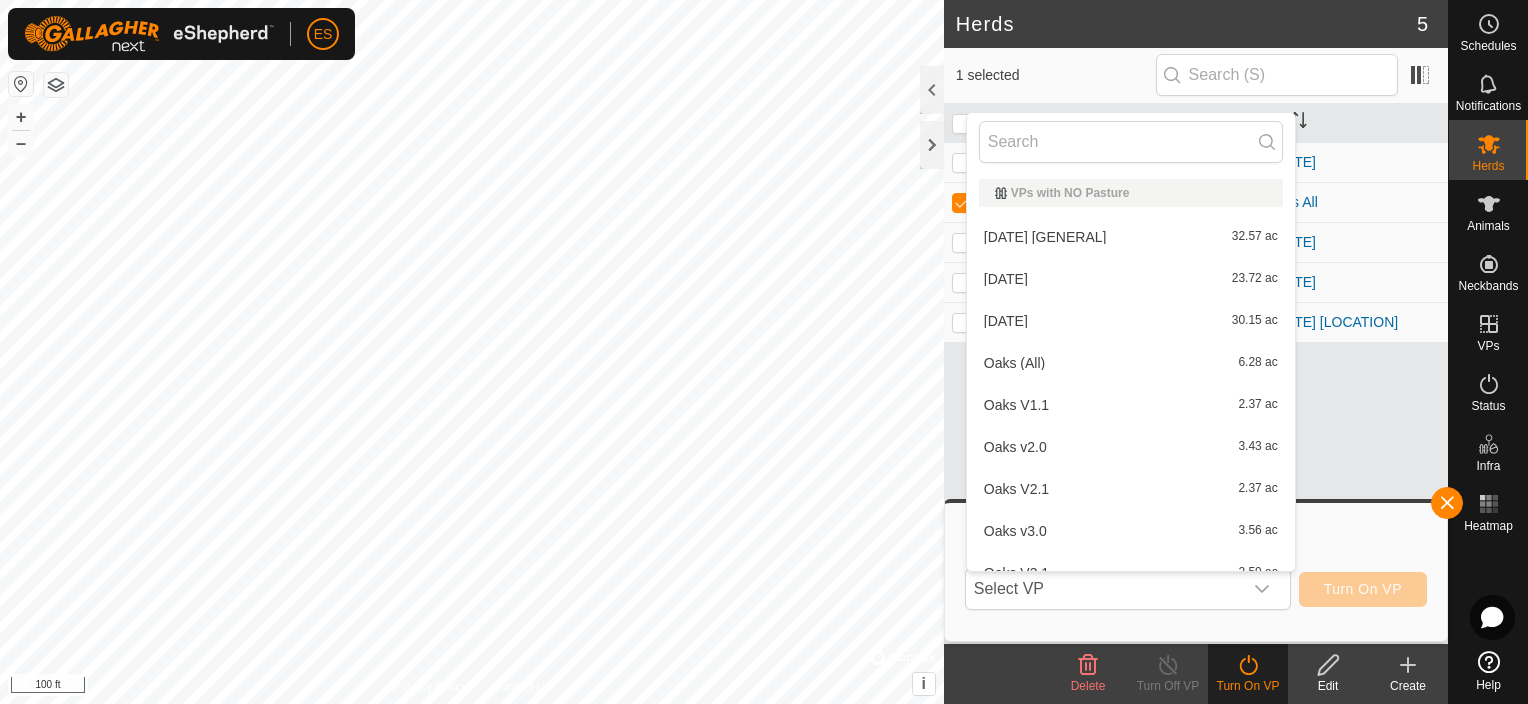 scroll, scrollTop: 22, scrollLeft: 0, axis: vertical 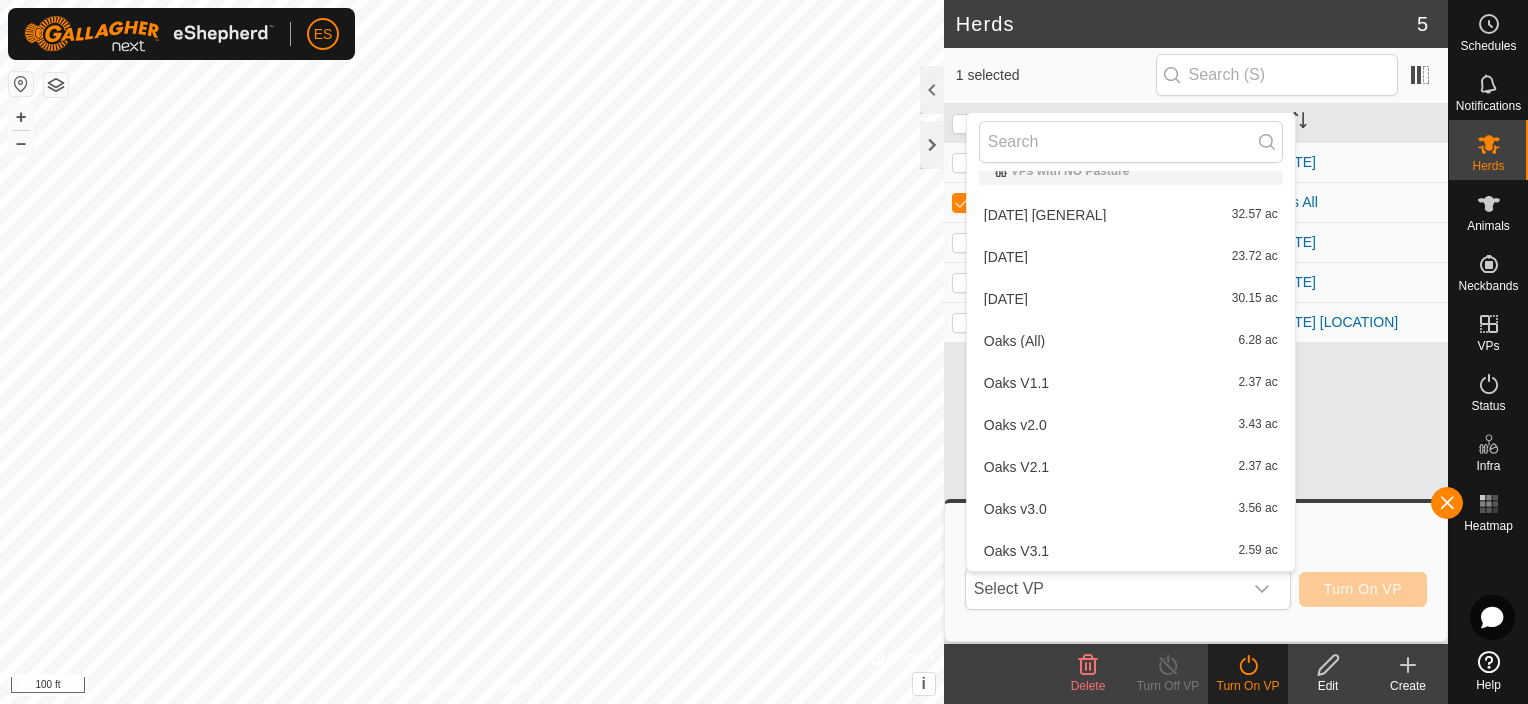 click on "Oaks V1.1  2.37 ac" at bounding box center [1131, 383] 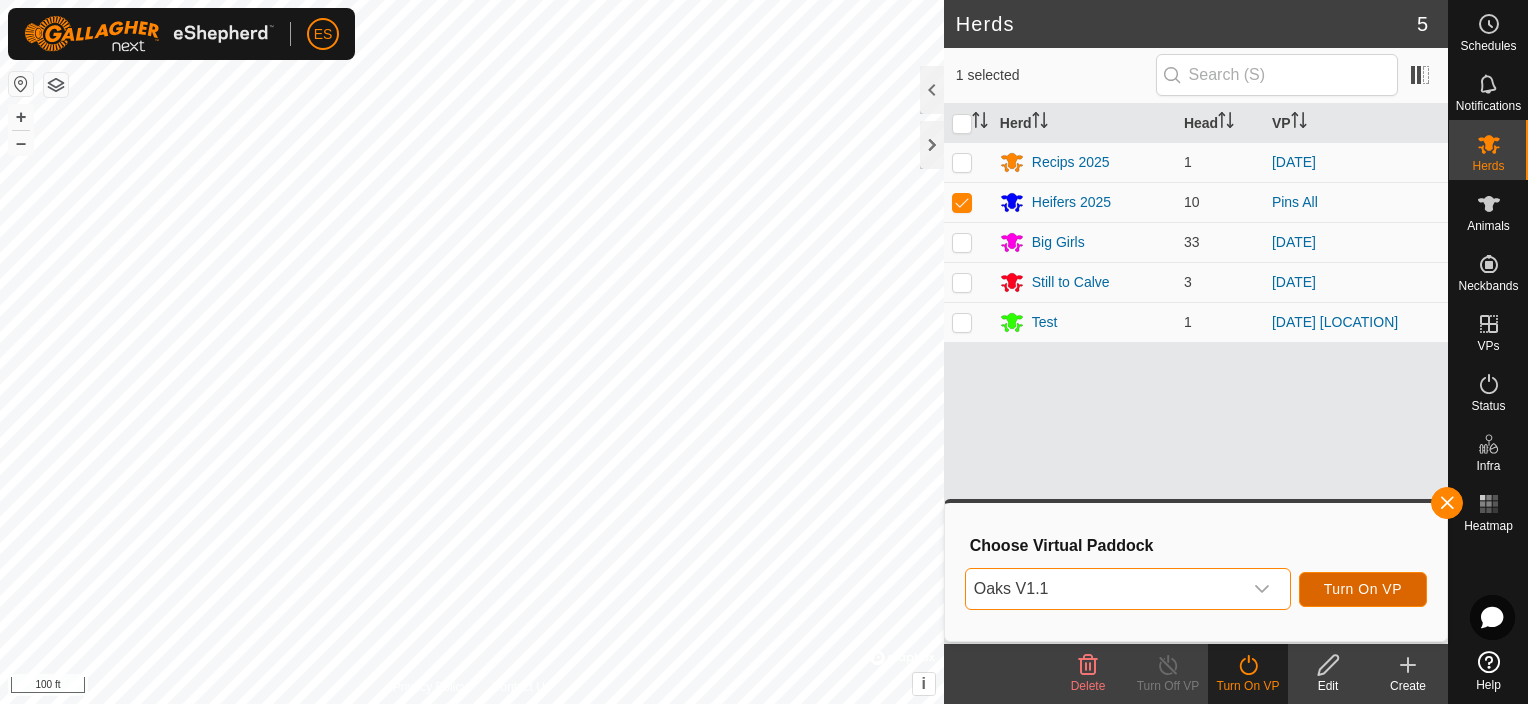 click on "Turn On VP" at bounding box center [1363, 589] 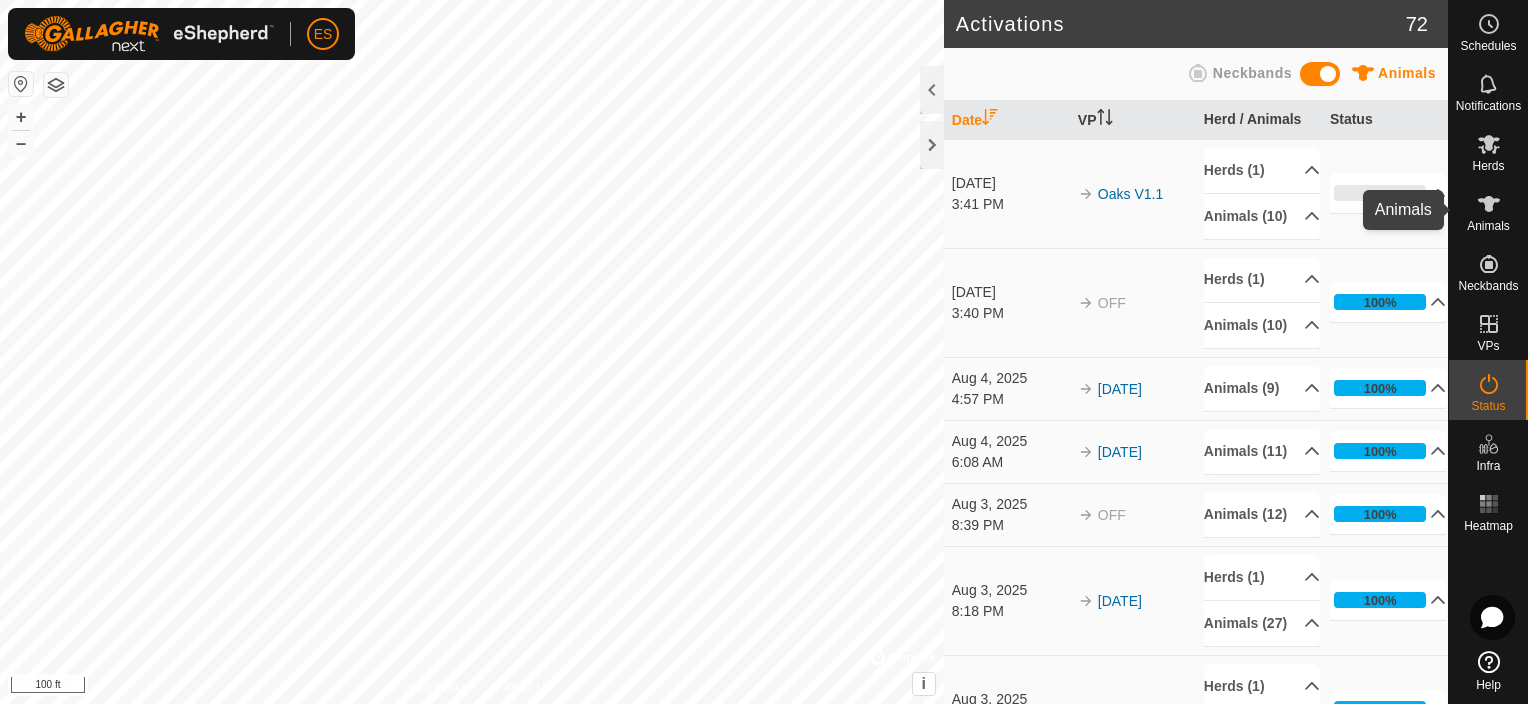click 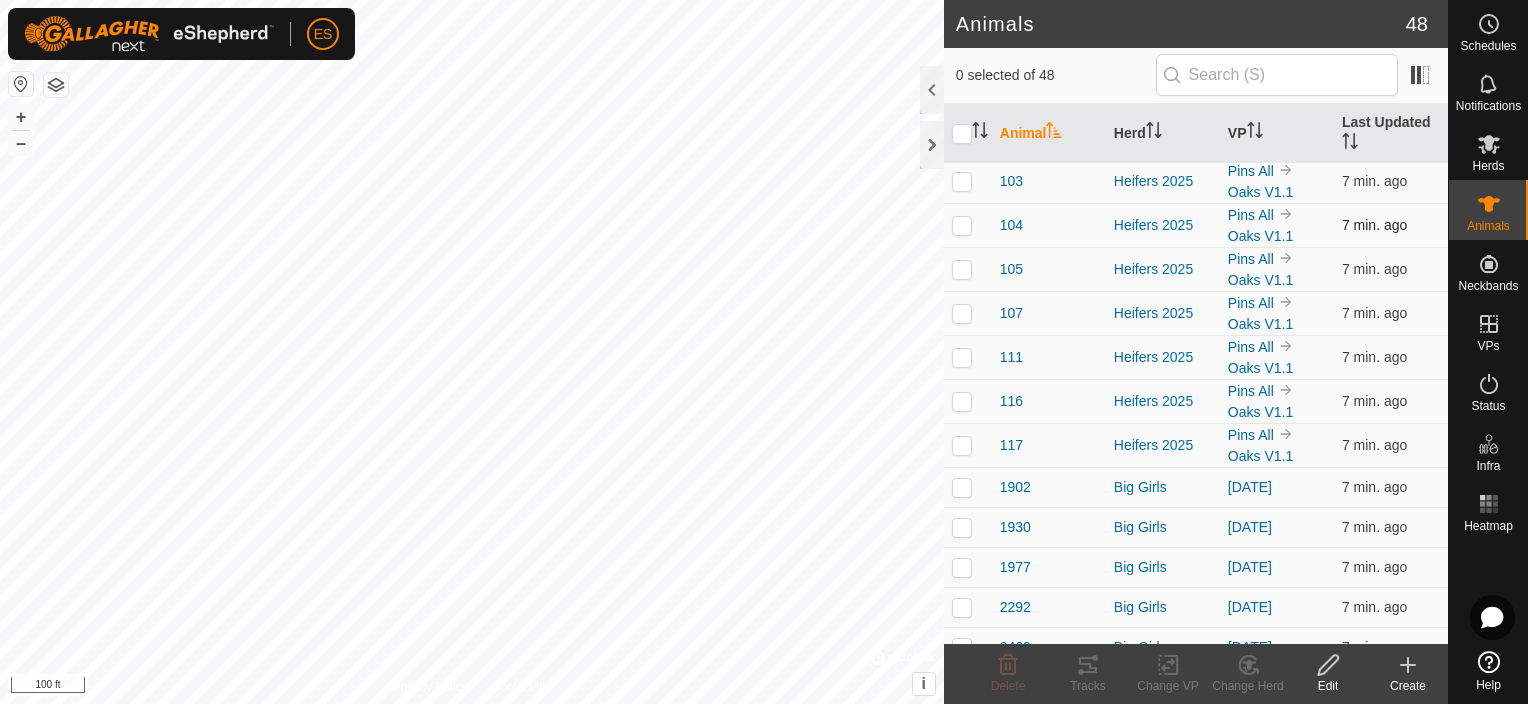 scroll, scrollTop: 0, scrollLeft: 0, axis: both 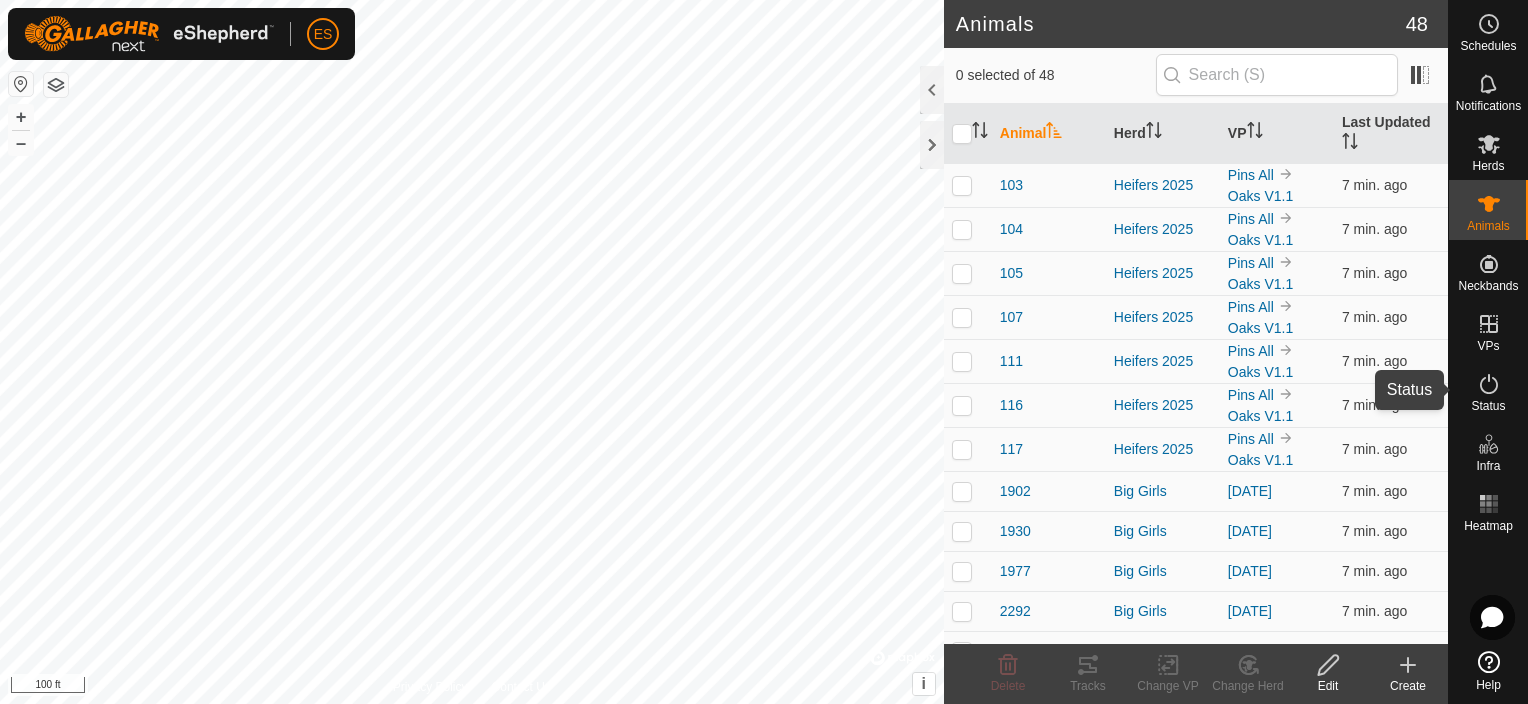 click 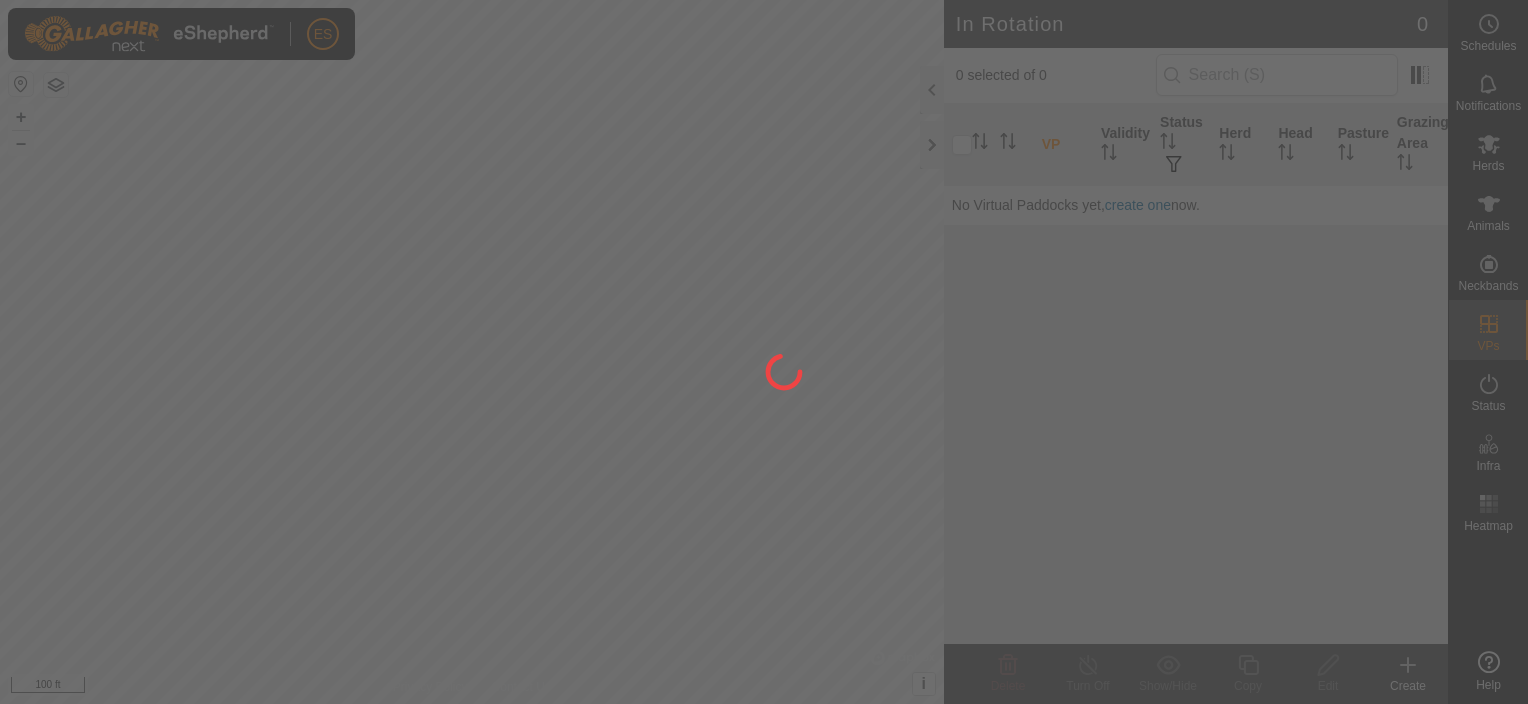 scroll, scrollTop: 0, scrollLeft: 0, axis: both 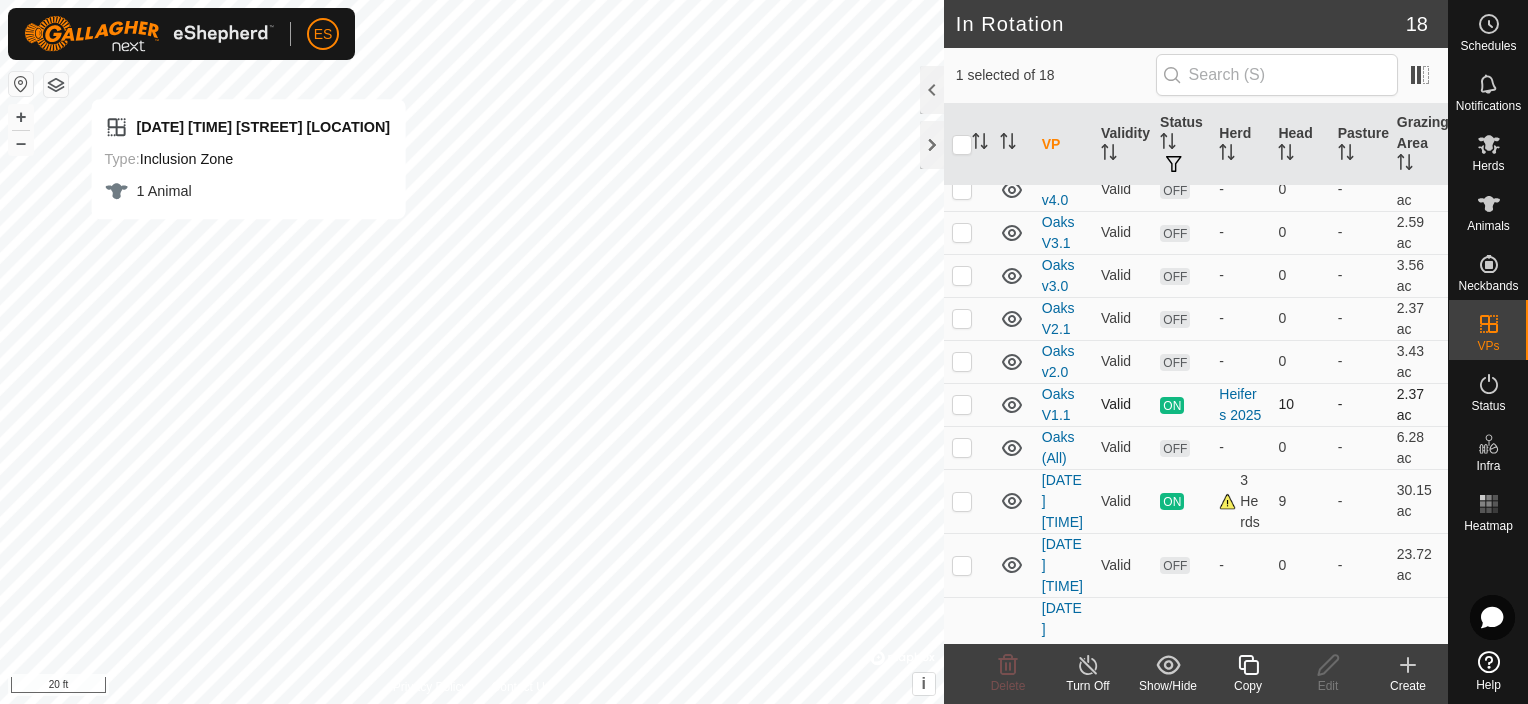 checkbox on "false" 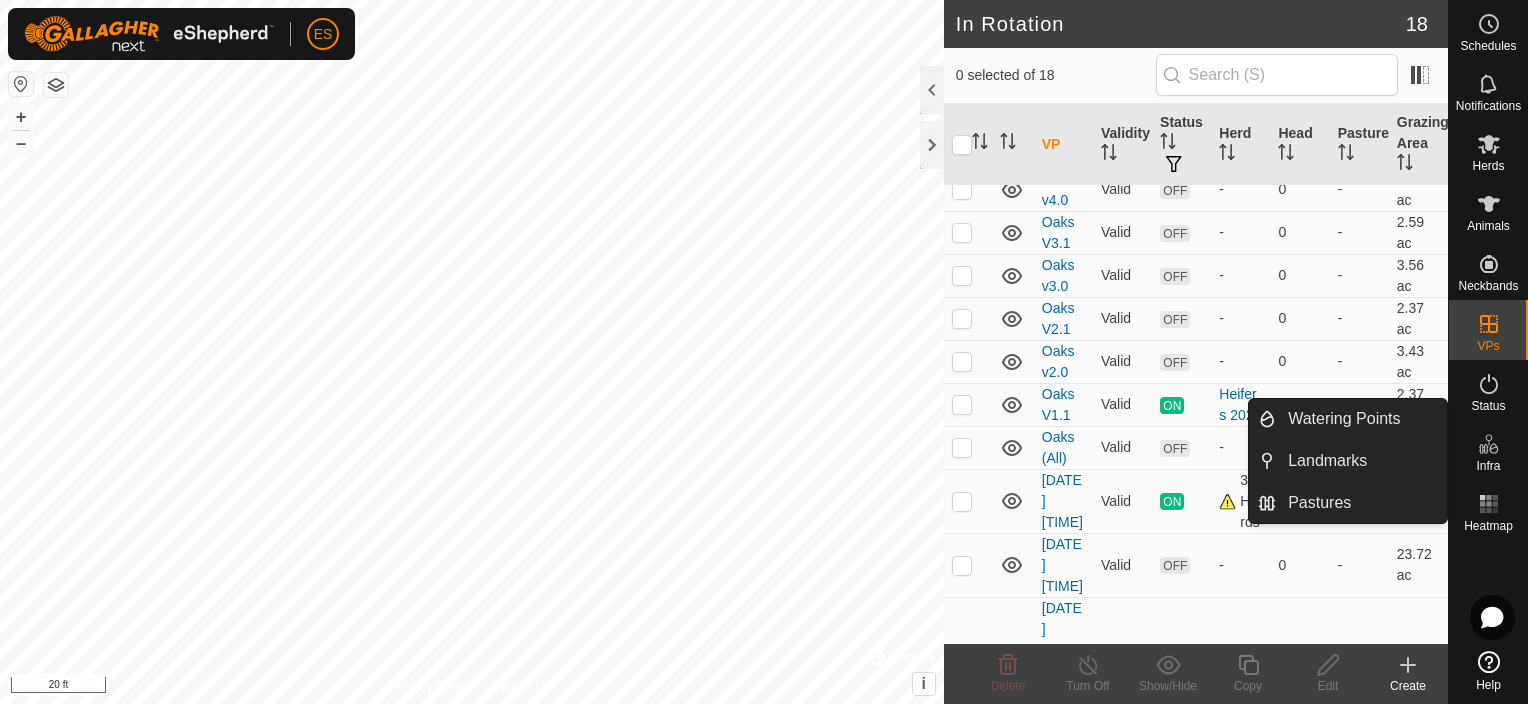 click 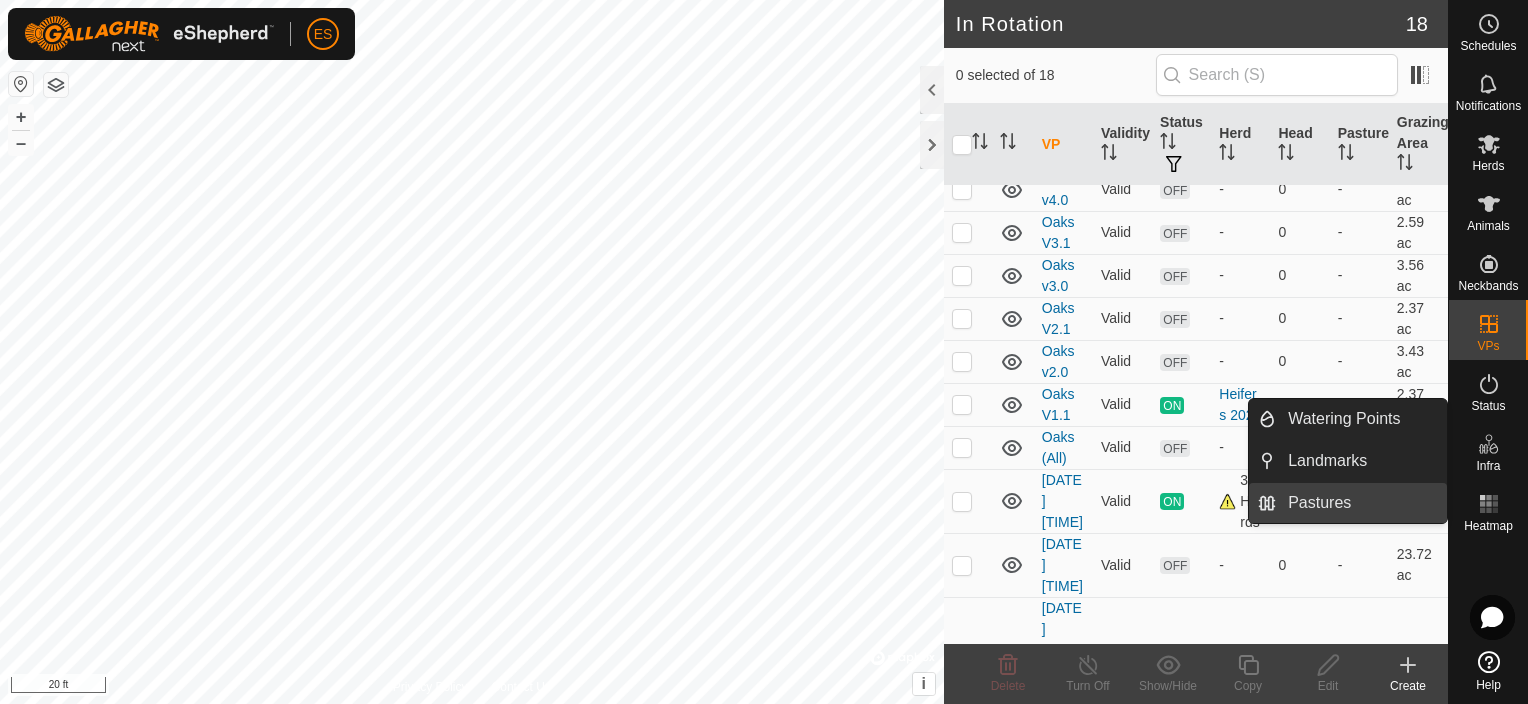 click on "Pastures" at bounding box center (1361, 503) 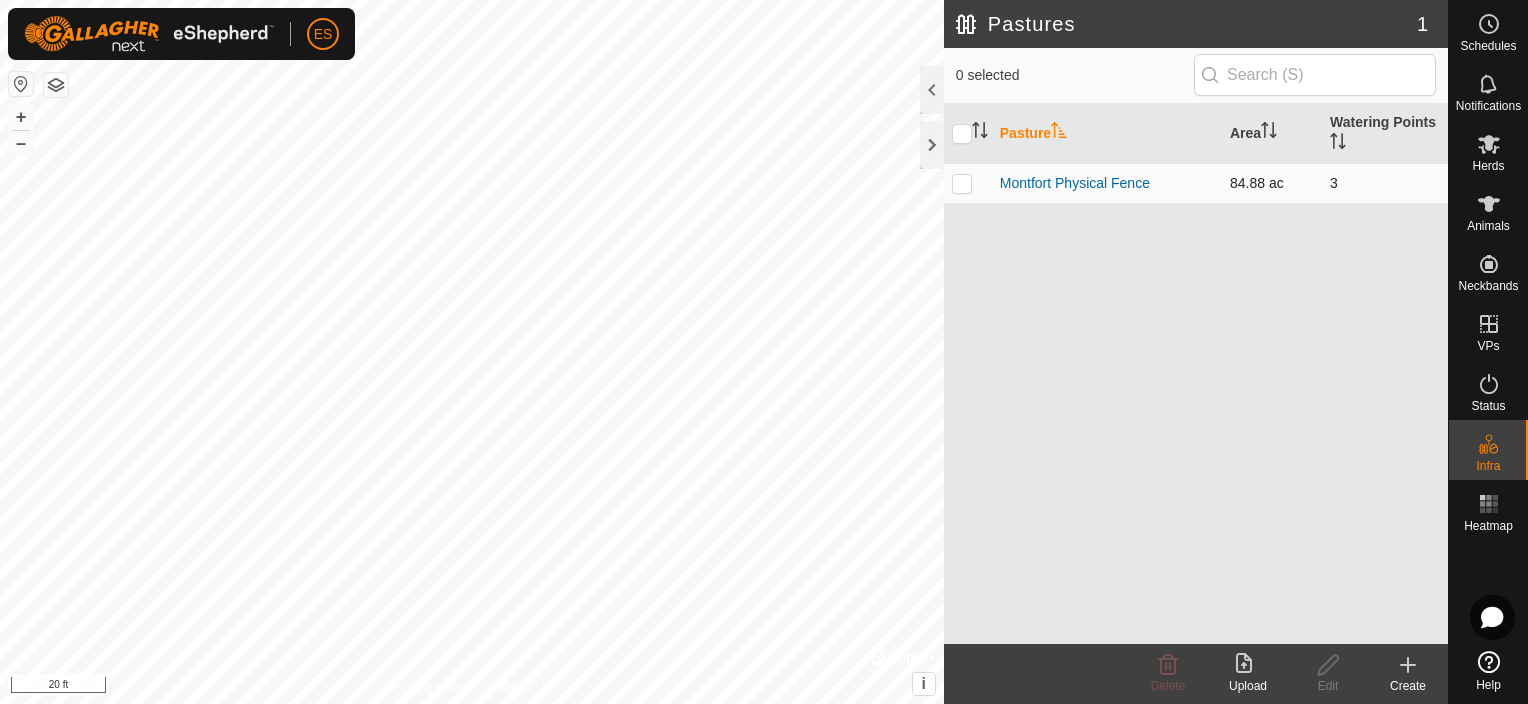 click at bounding box center [962, 183] 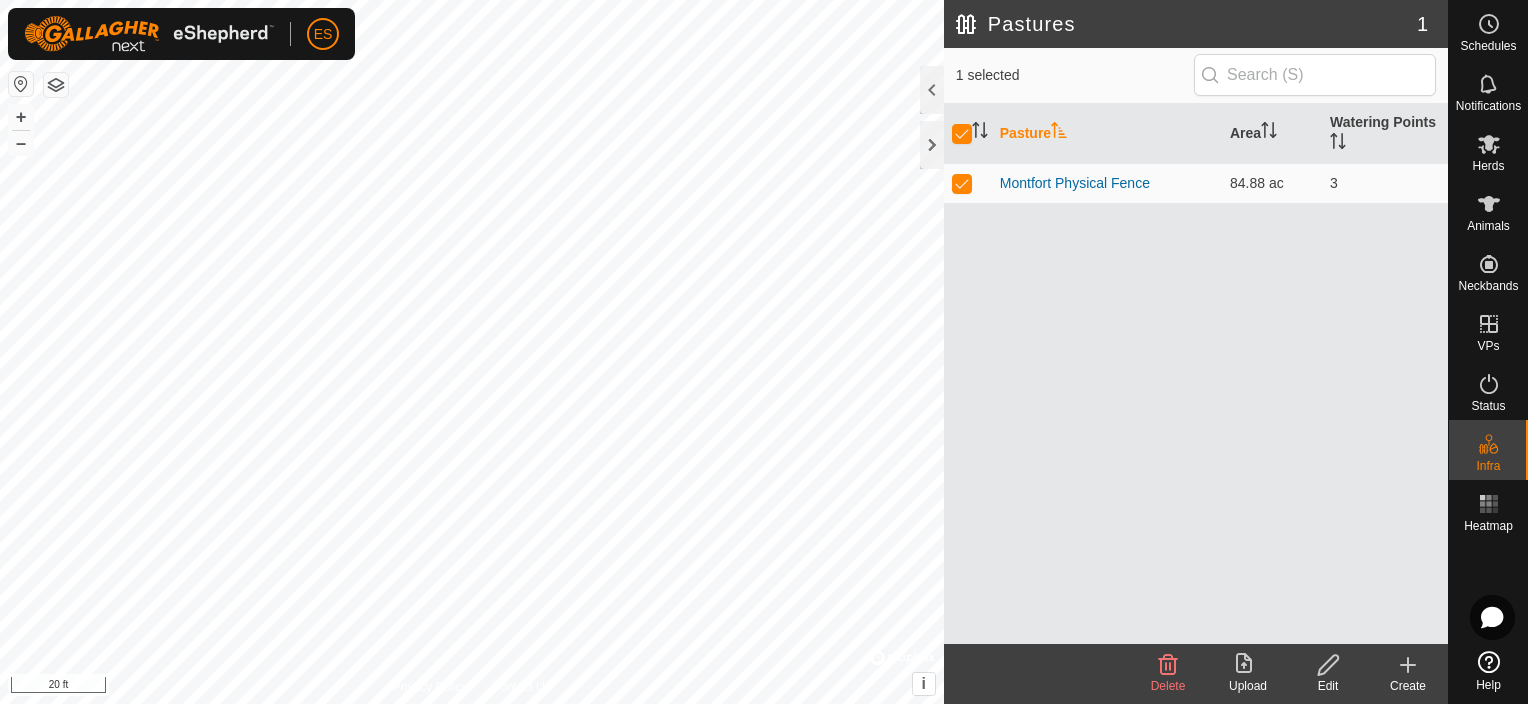 click 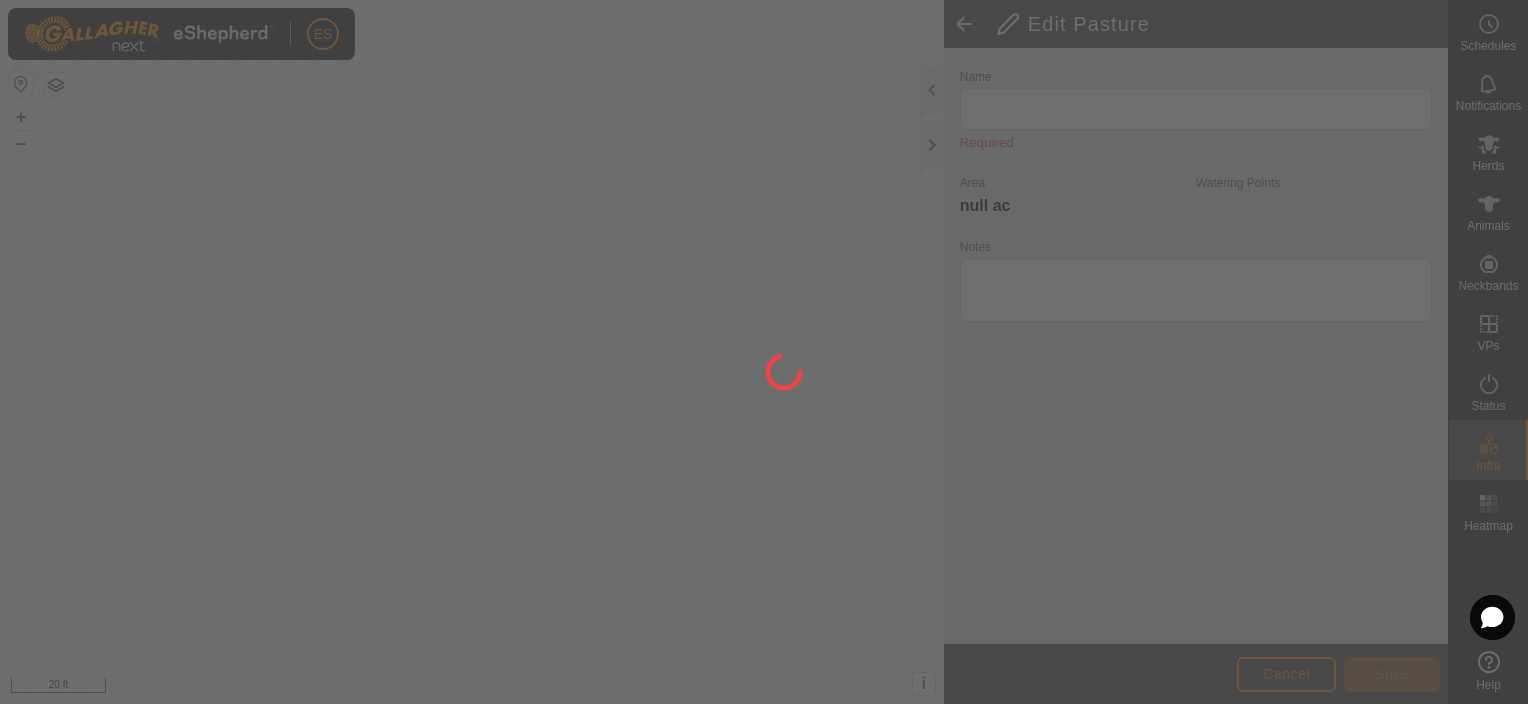 type on "Montfort Physical Fence" 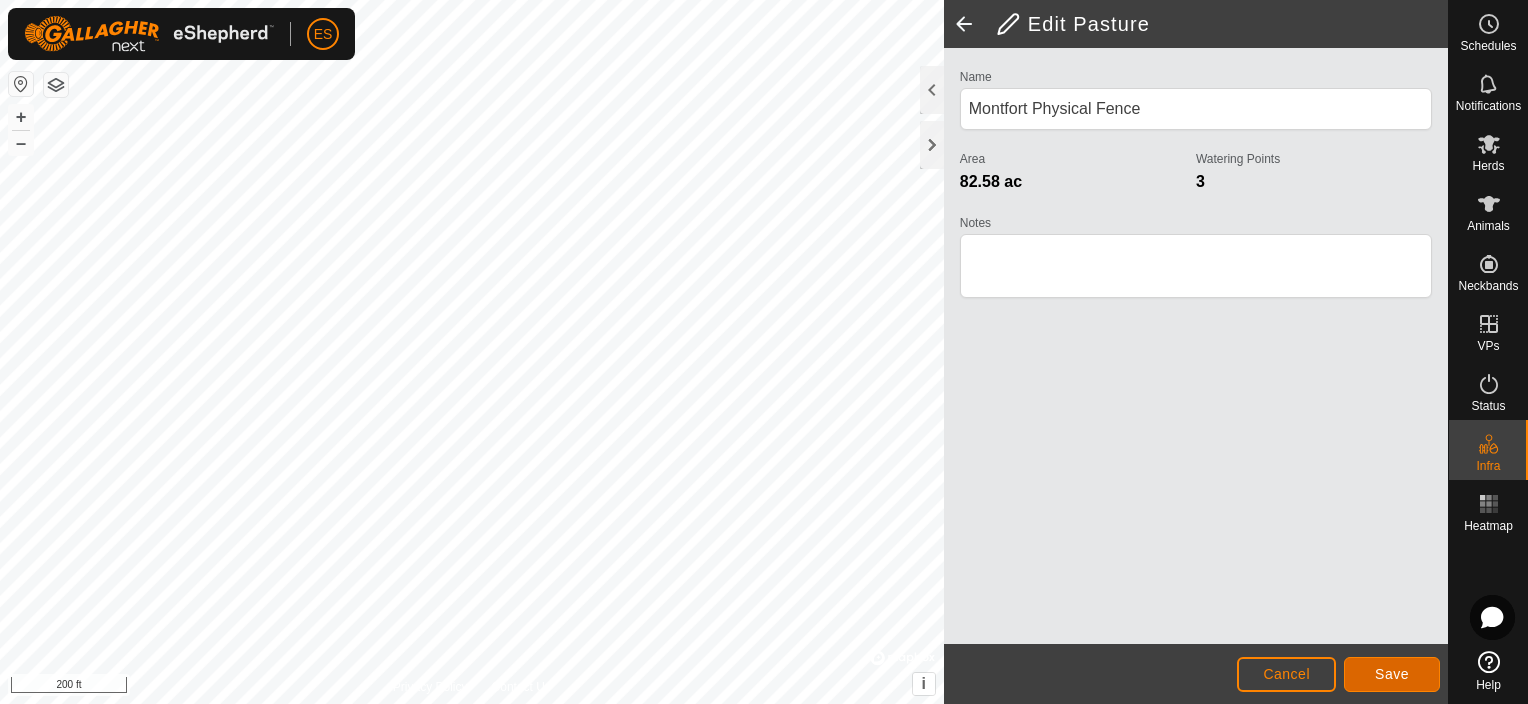 click on "Save" 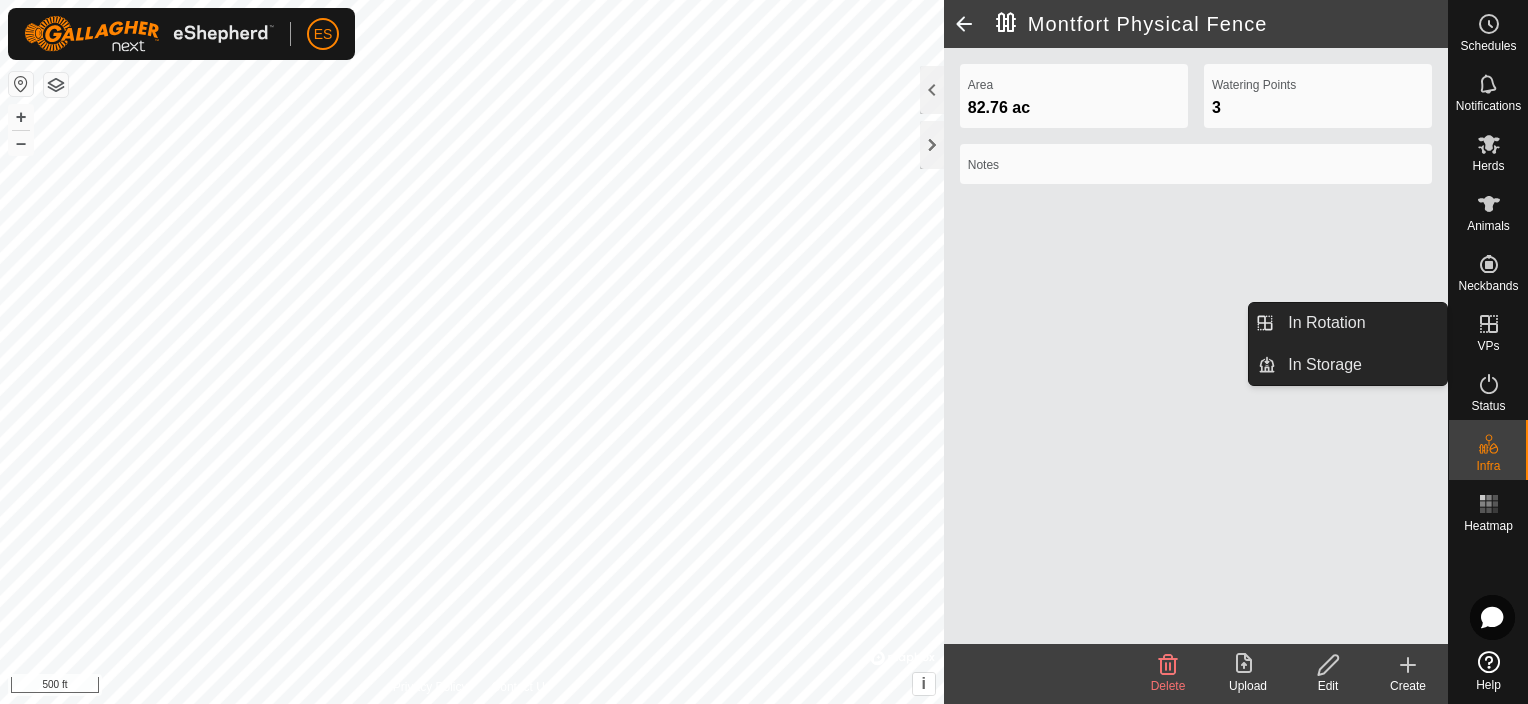 click 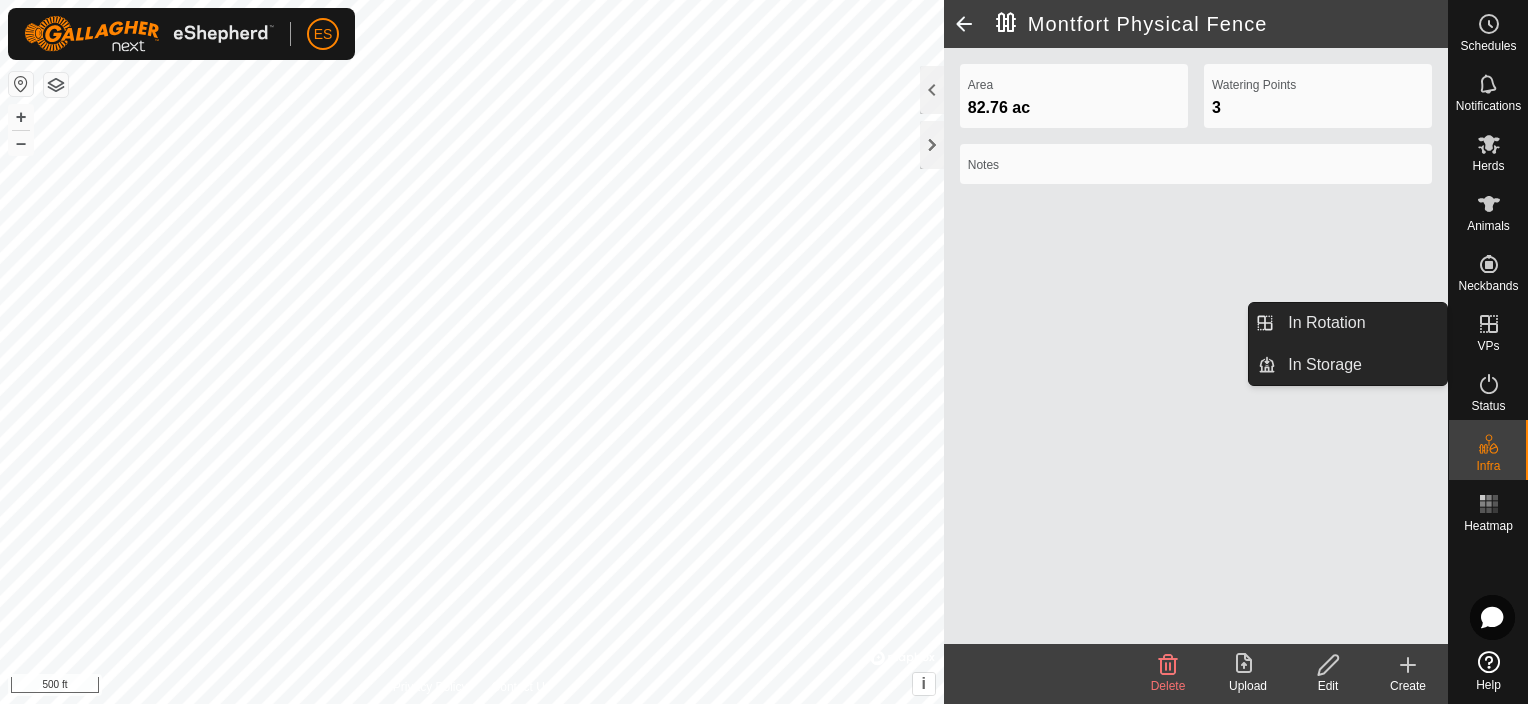 click on "In Rotation" at bounding box center [1361, 323] 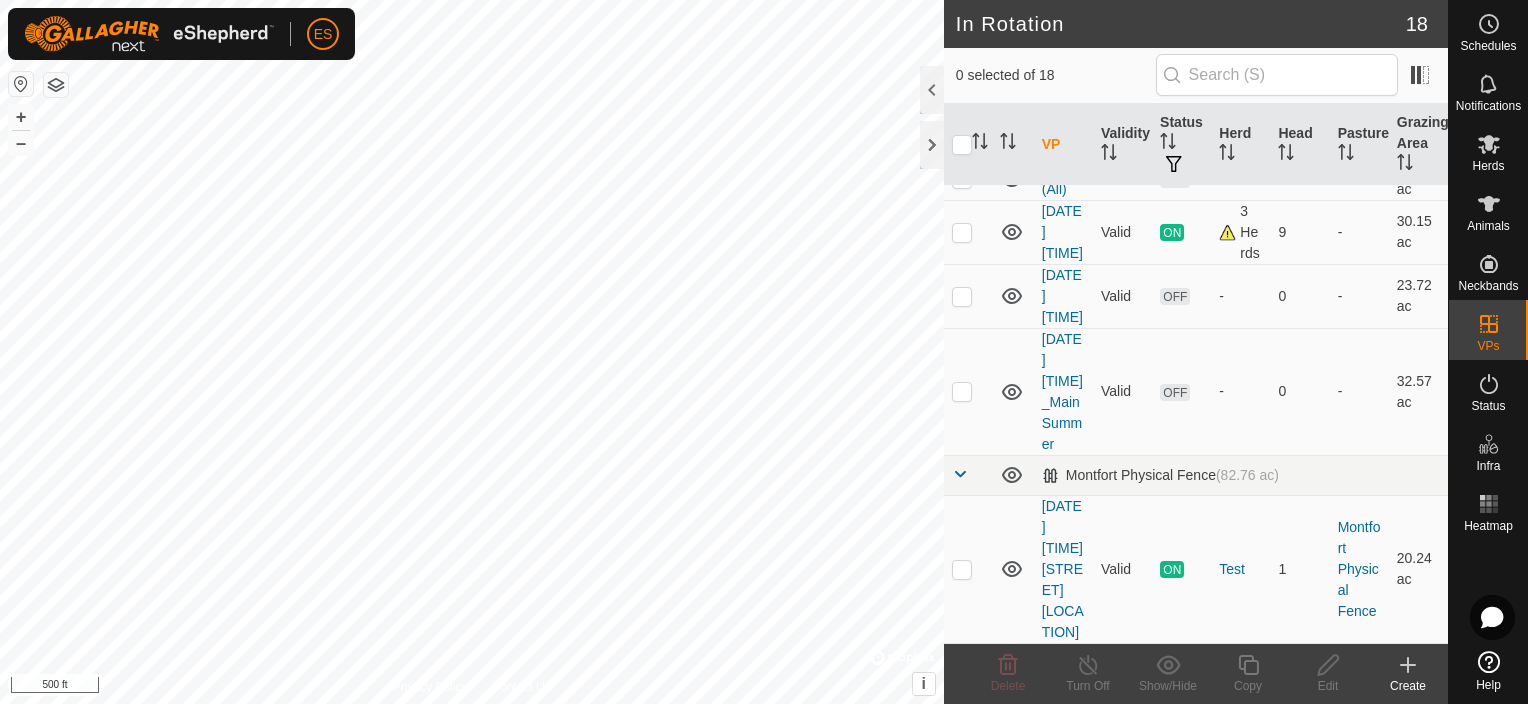 scroll, scrollTop: 650, scrollLeft: 0, axis: vertical 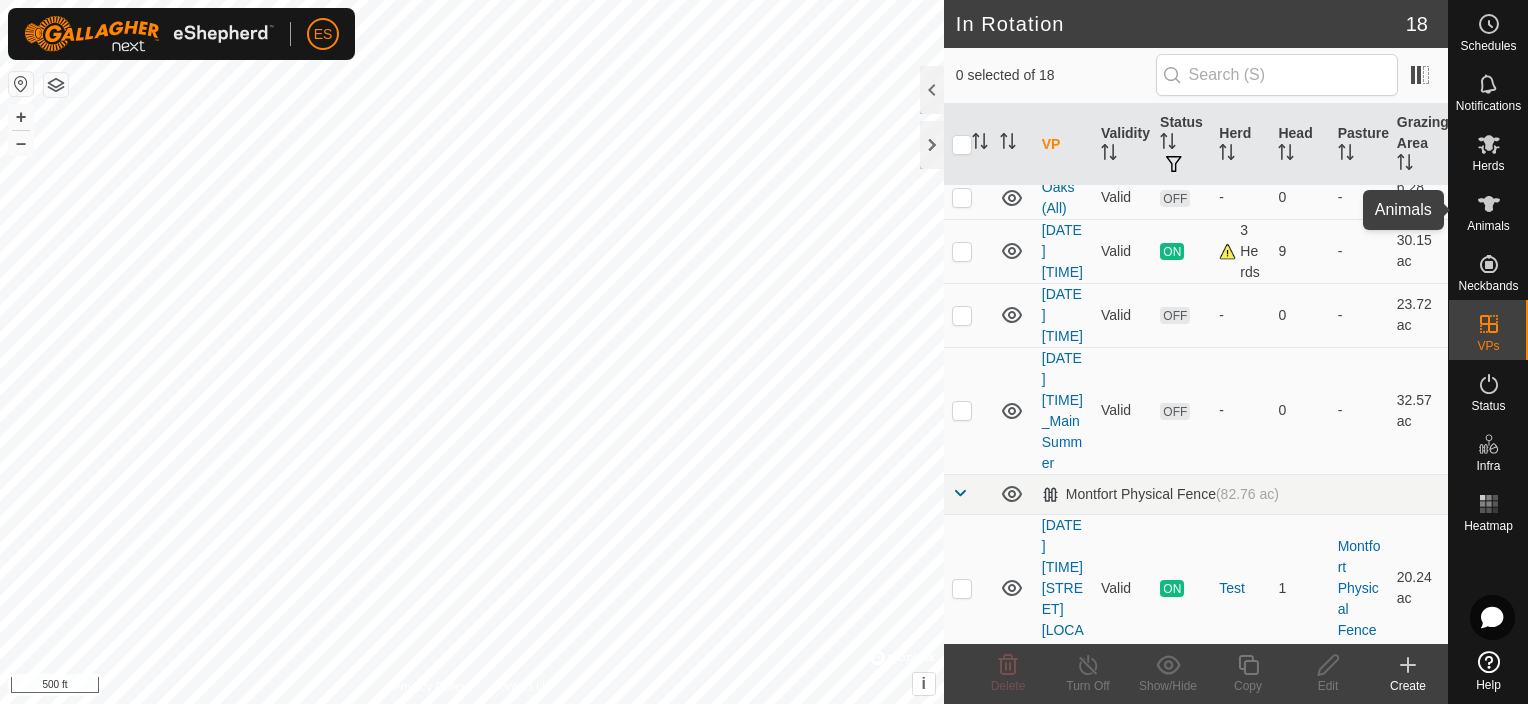 click at bounding box center [1489, 204] 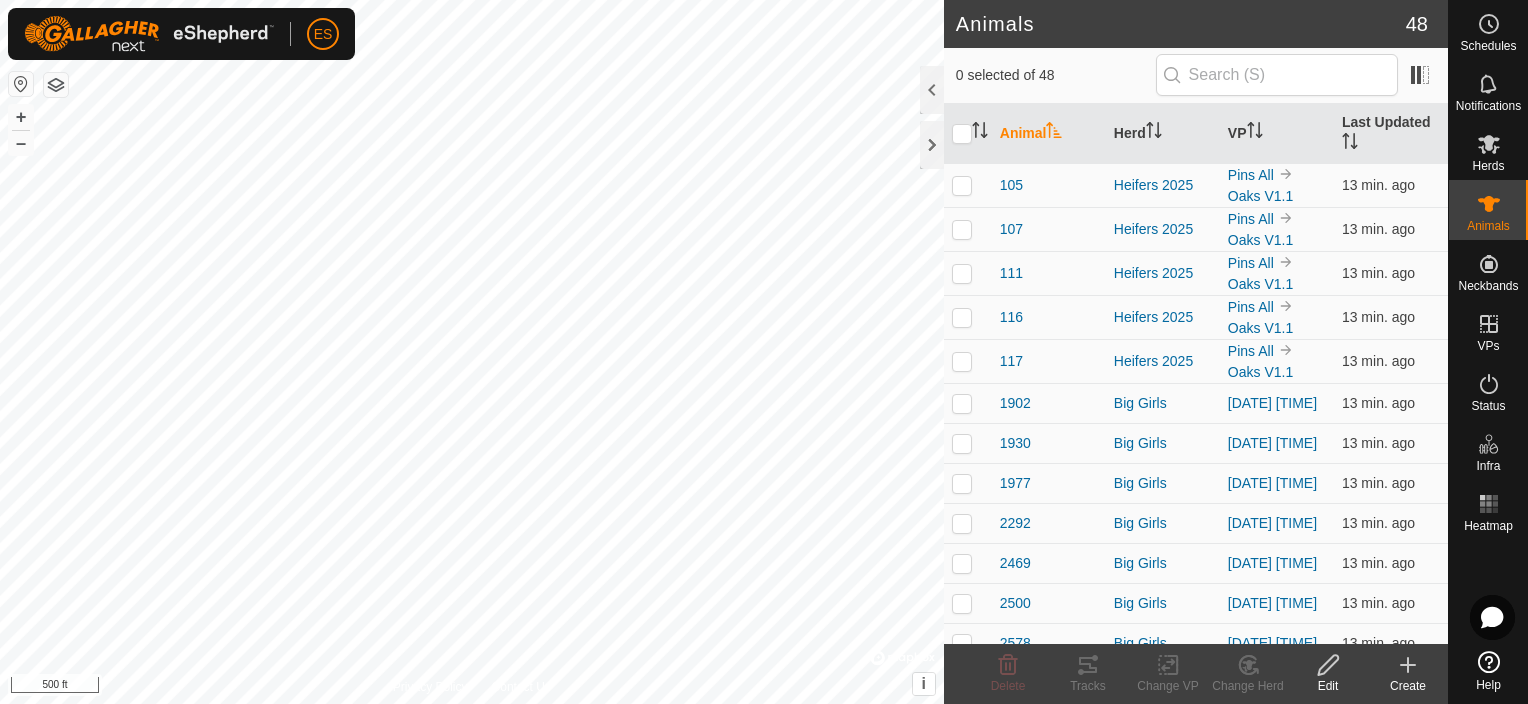 scroll, scrollTop: 0, scrollLeft: 0, axis: both 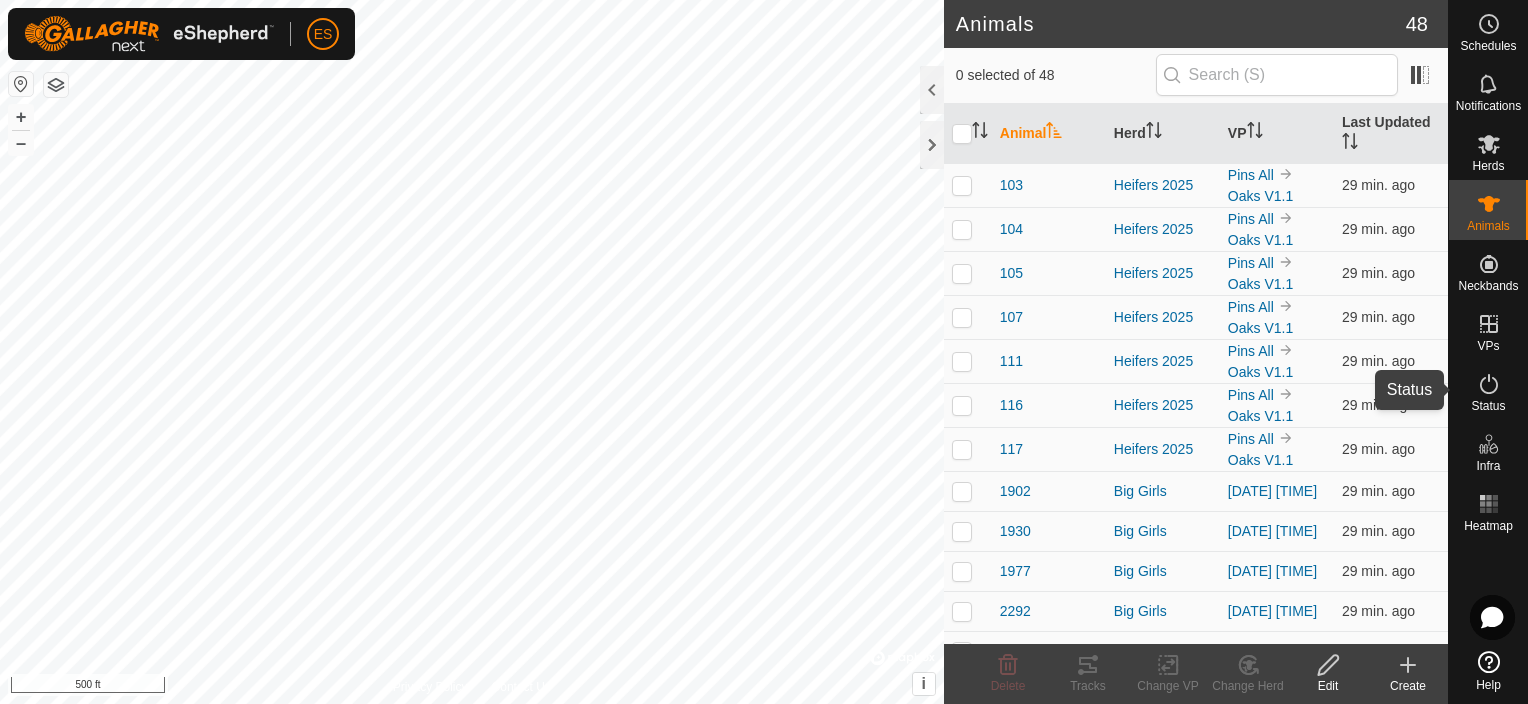 click 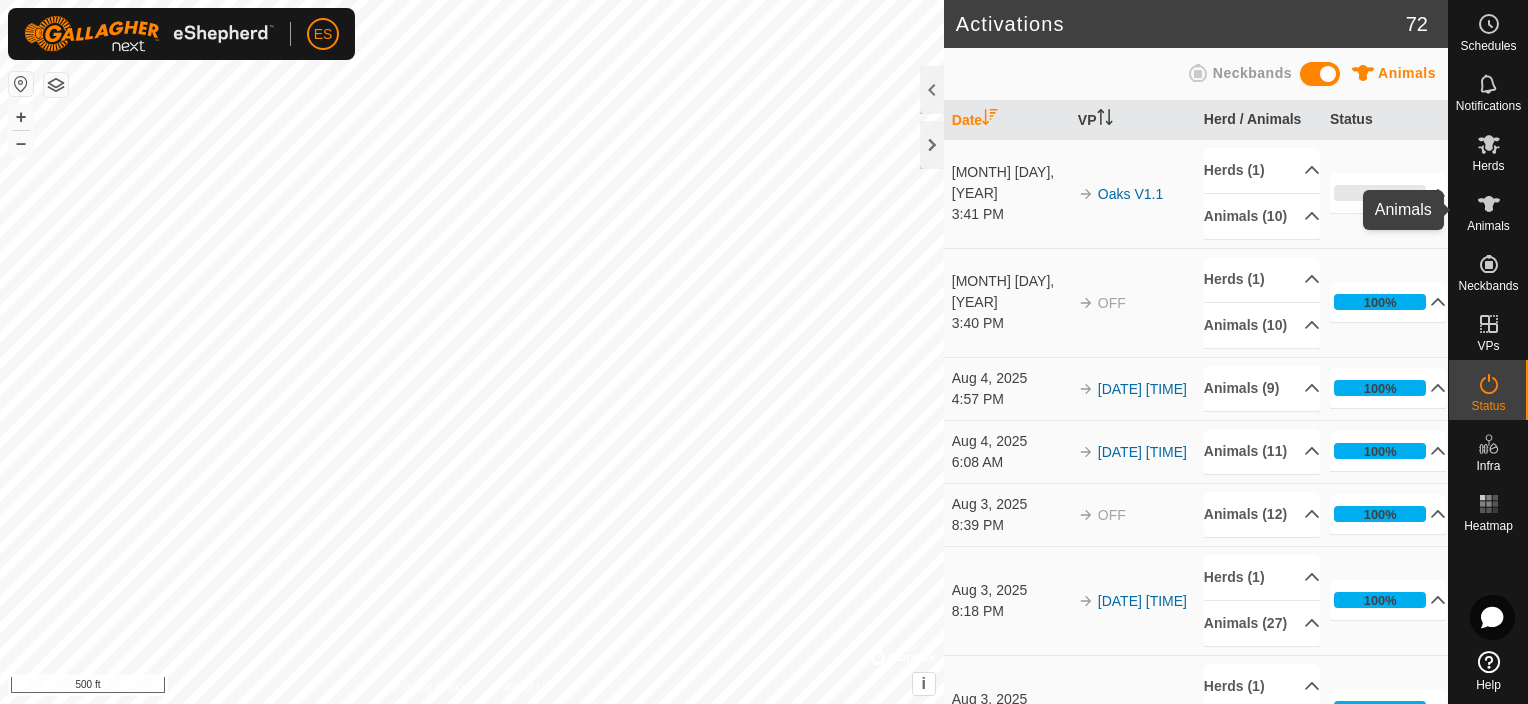 click on "Animals" at bounding box center [1488, 226] 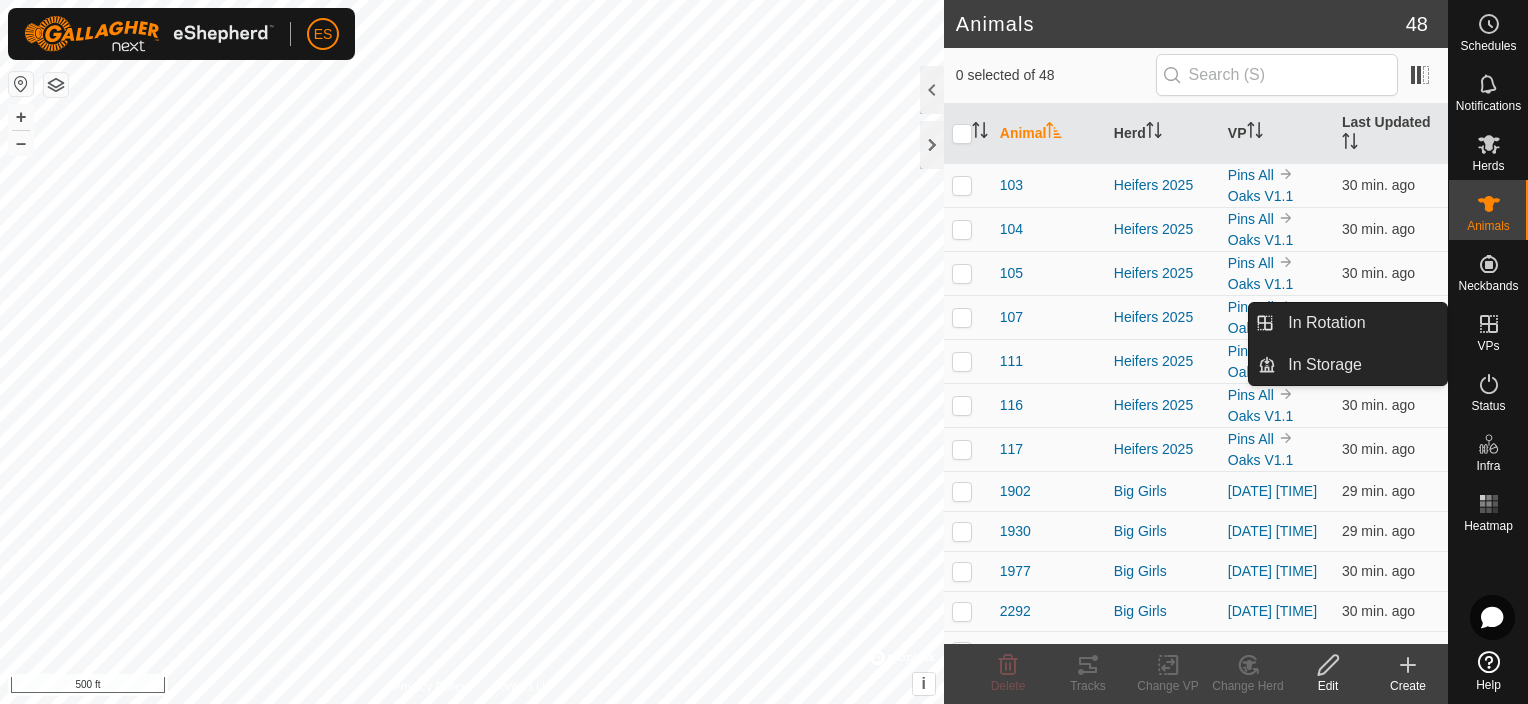 click 